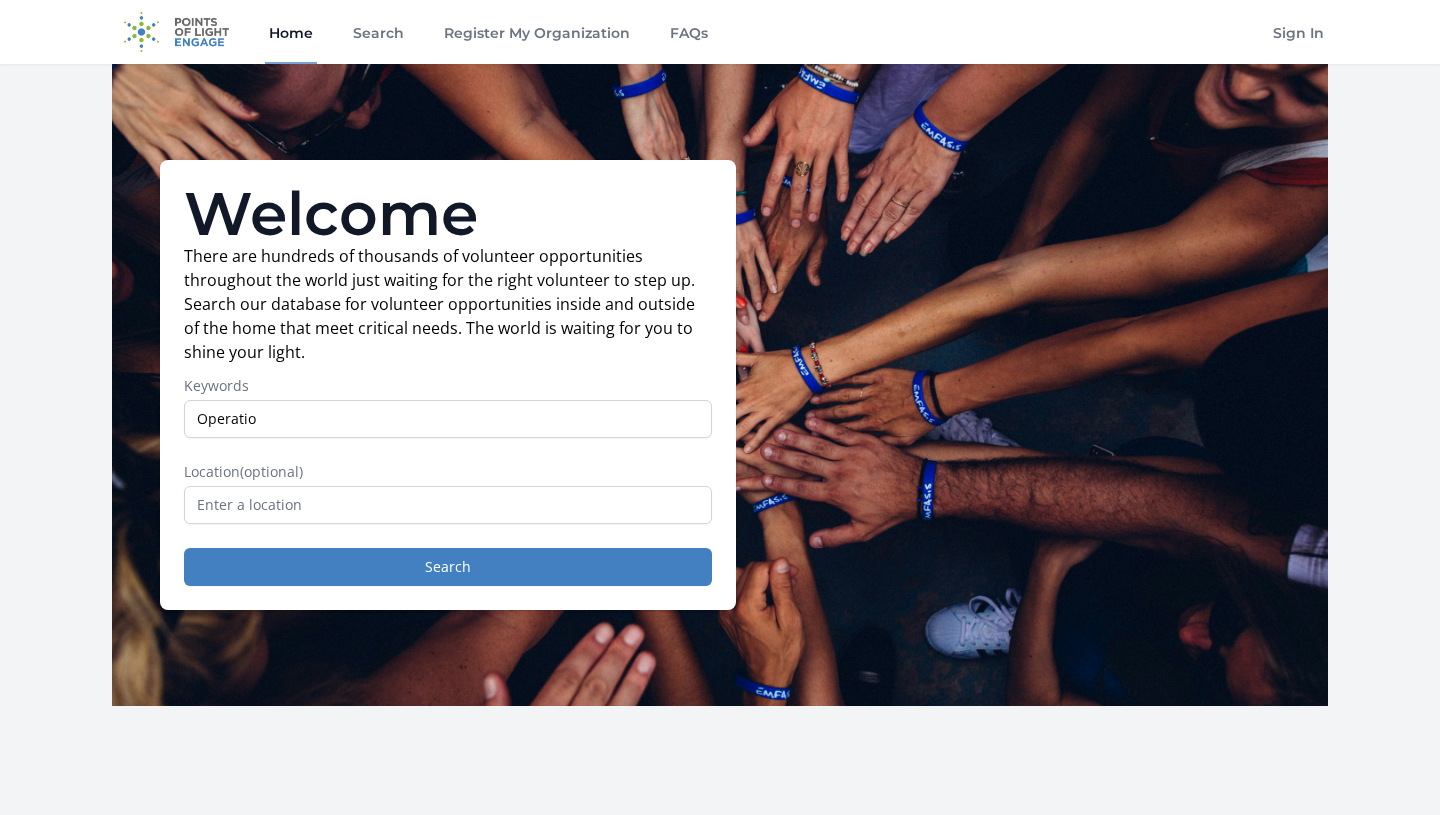 scroll, scrollTop: 0, scrollLeft: 0, axis: both 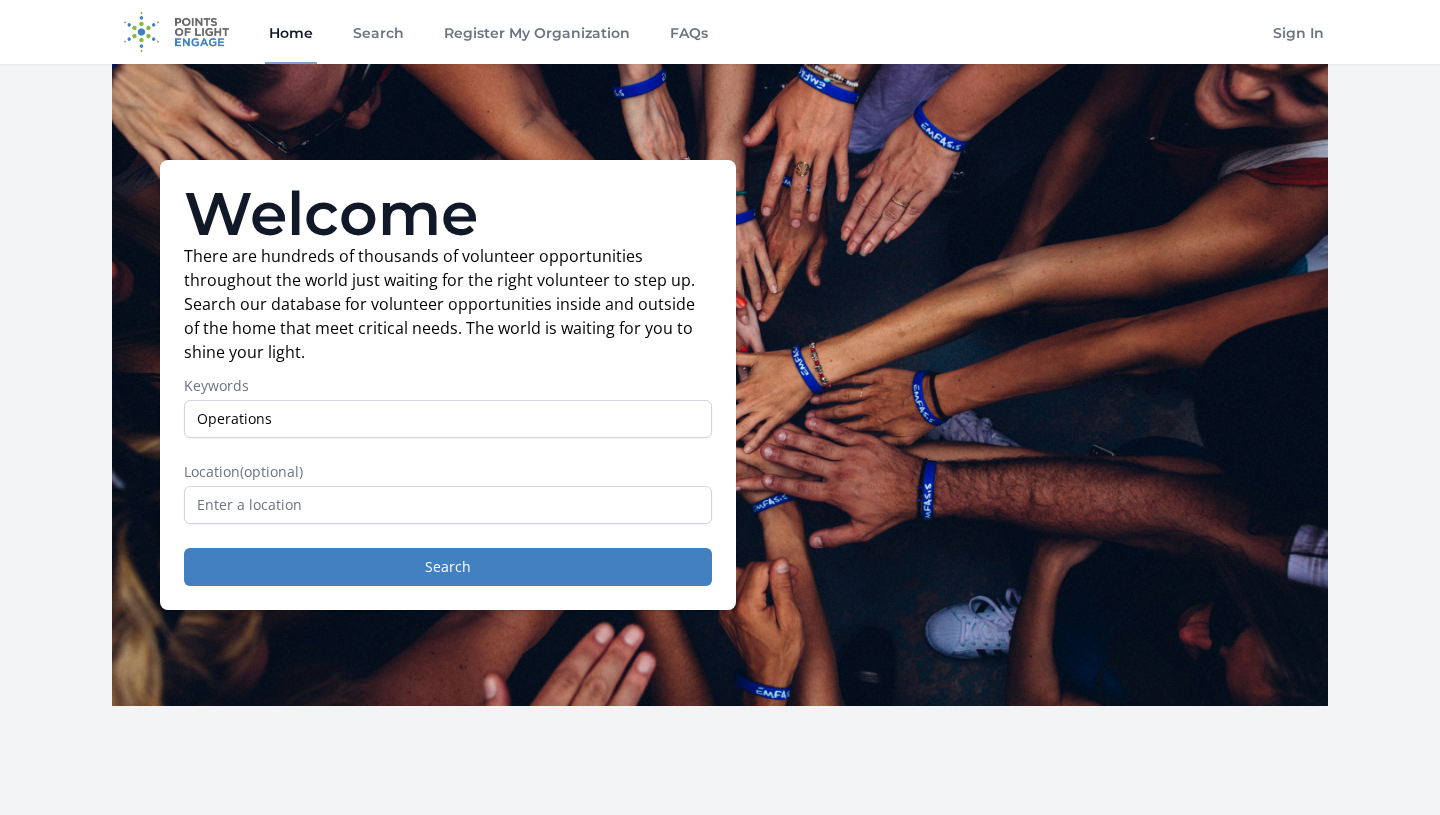 type on "Operations" 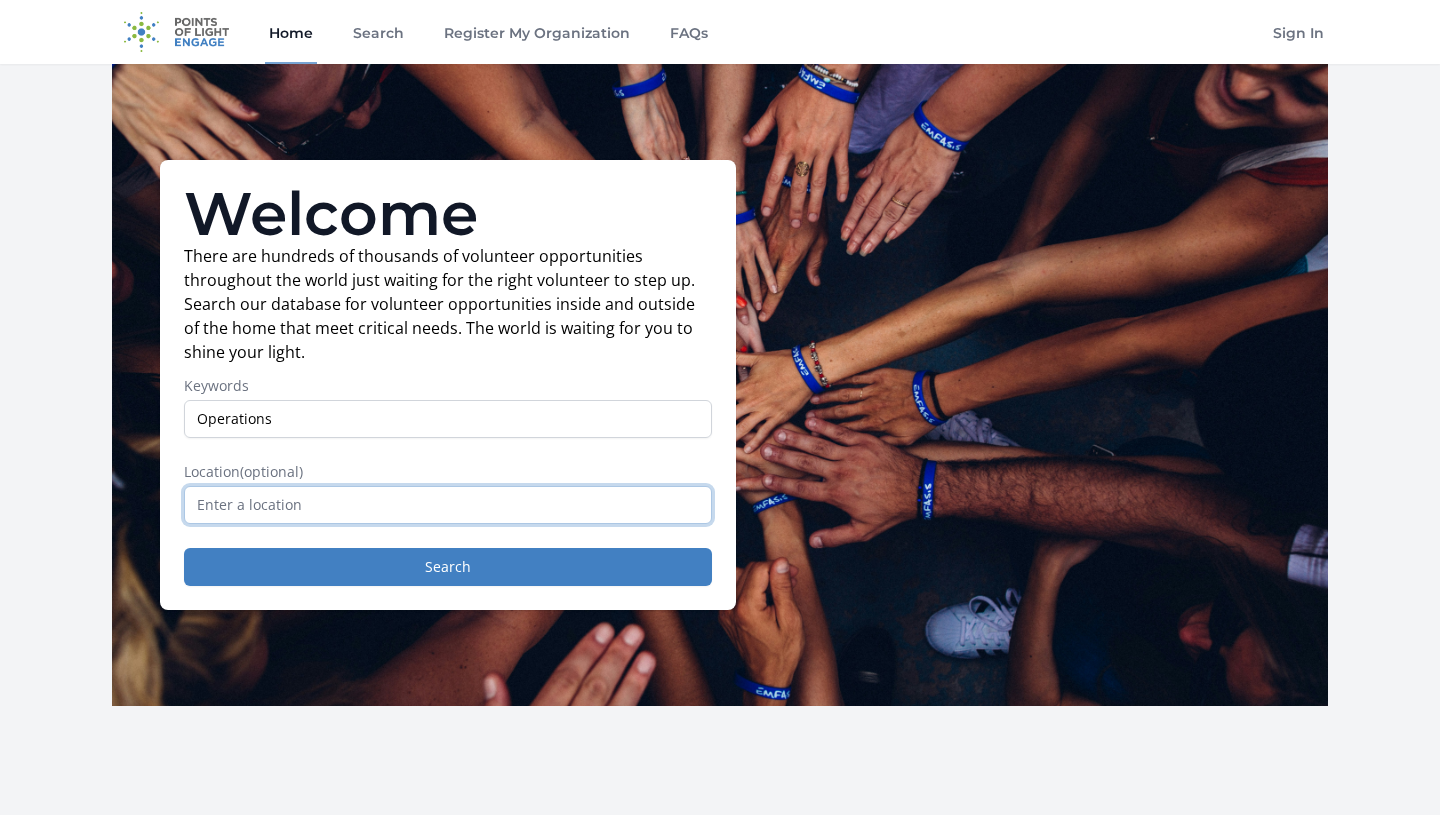 click at bounding box center [448, 505] 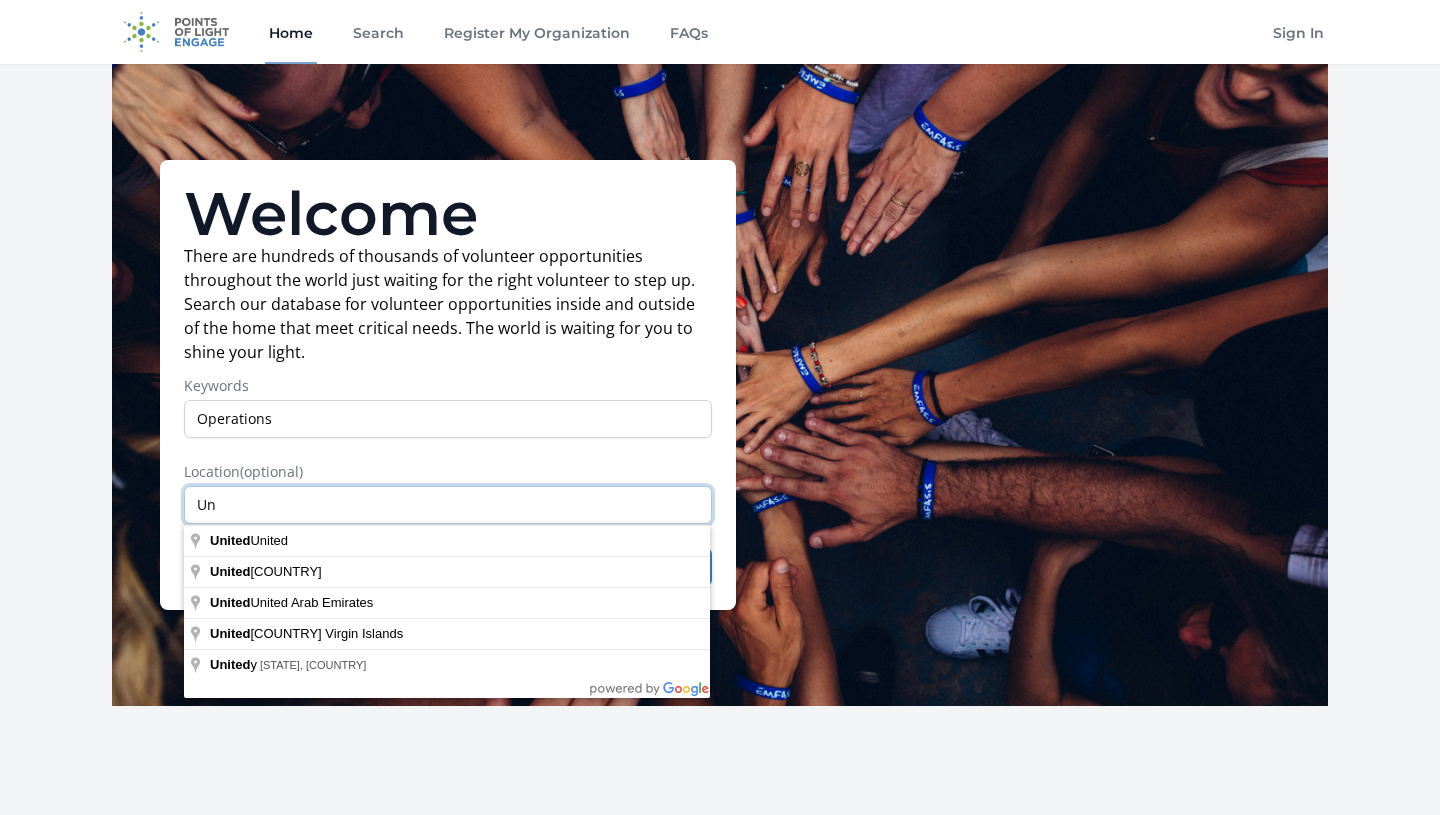 type on "U" 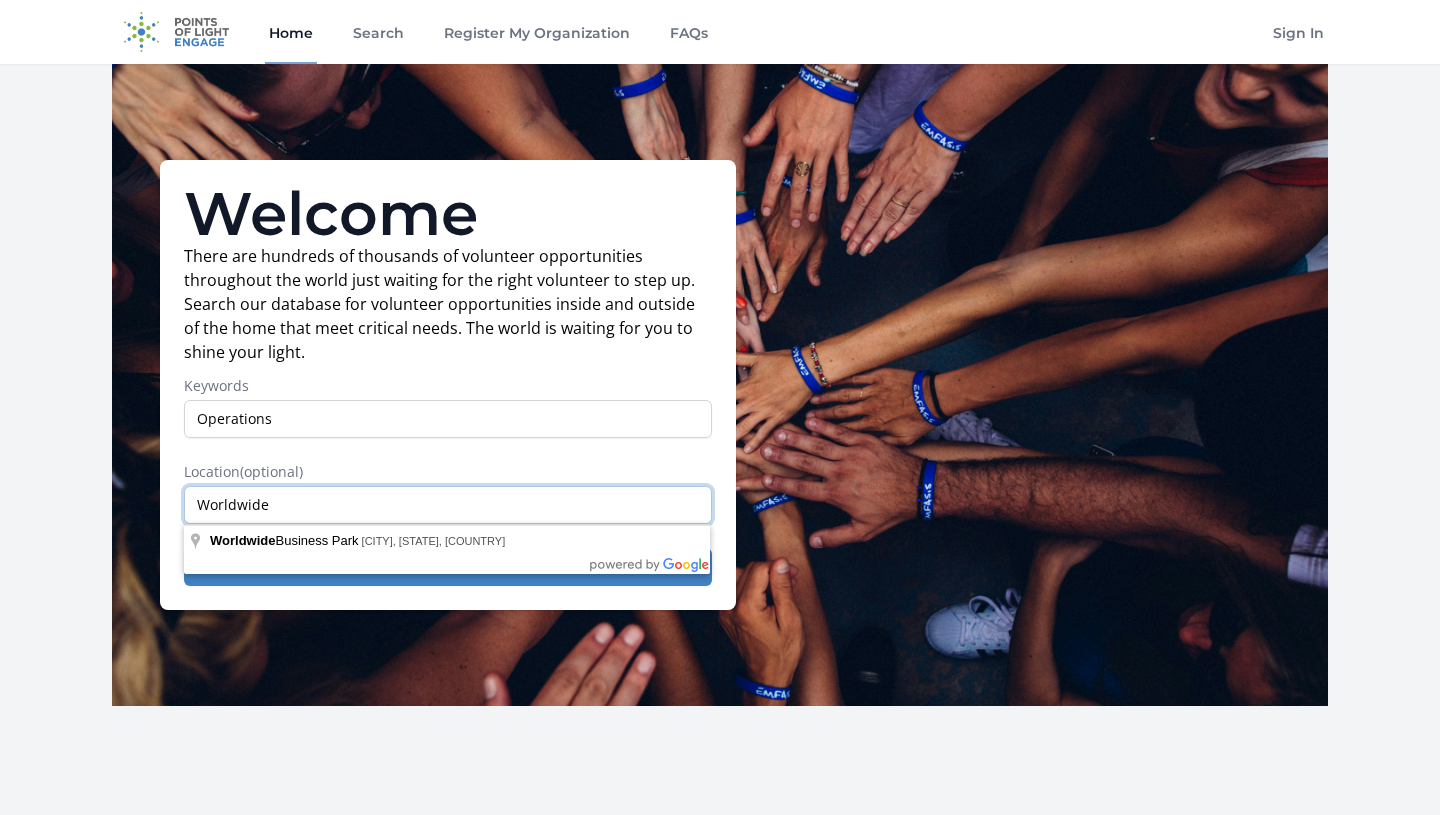 type on "Worldwide" 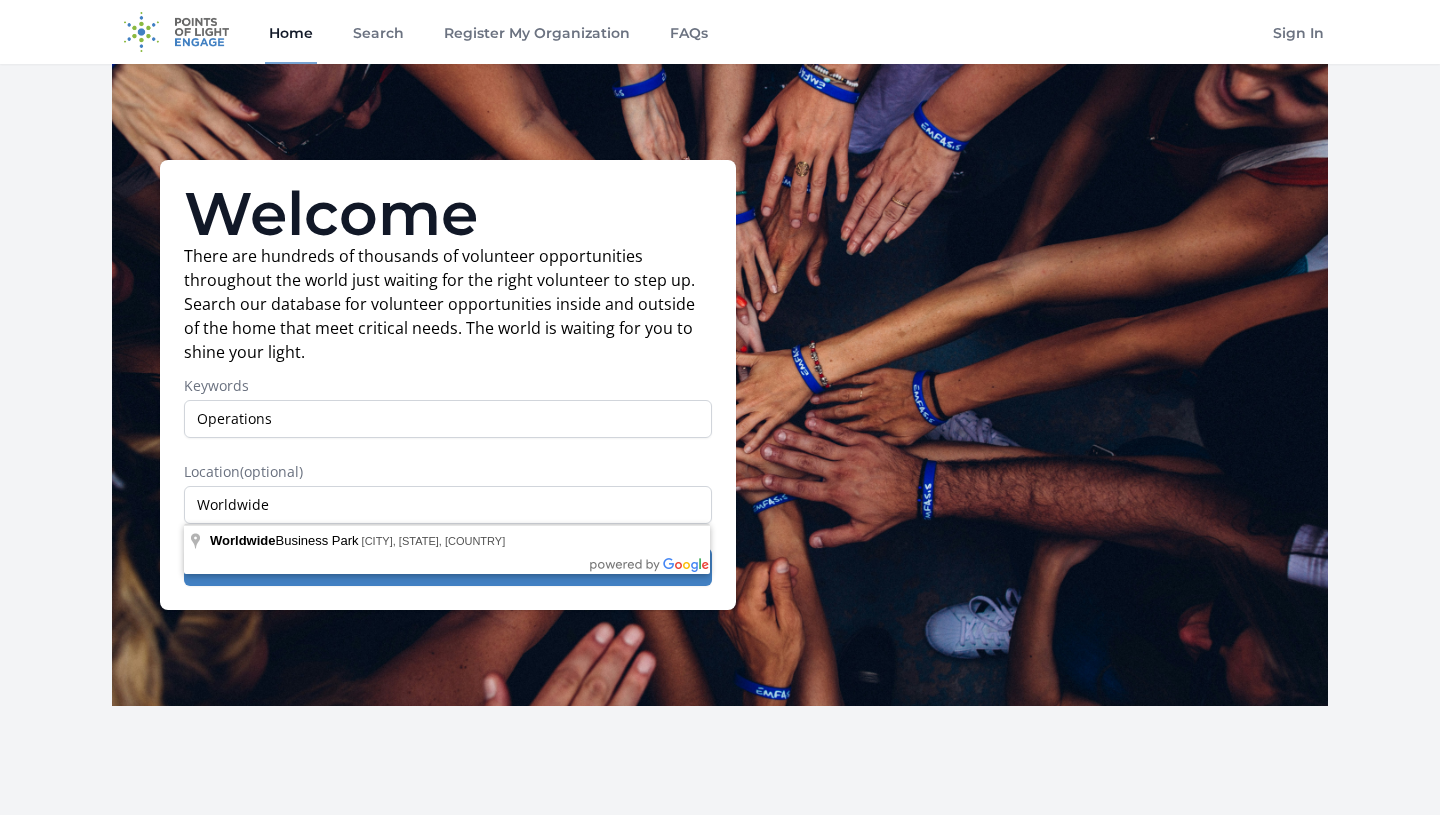 click on "Location  (optional)" at bounding box center [448, 472] 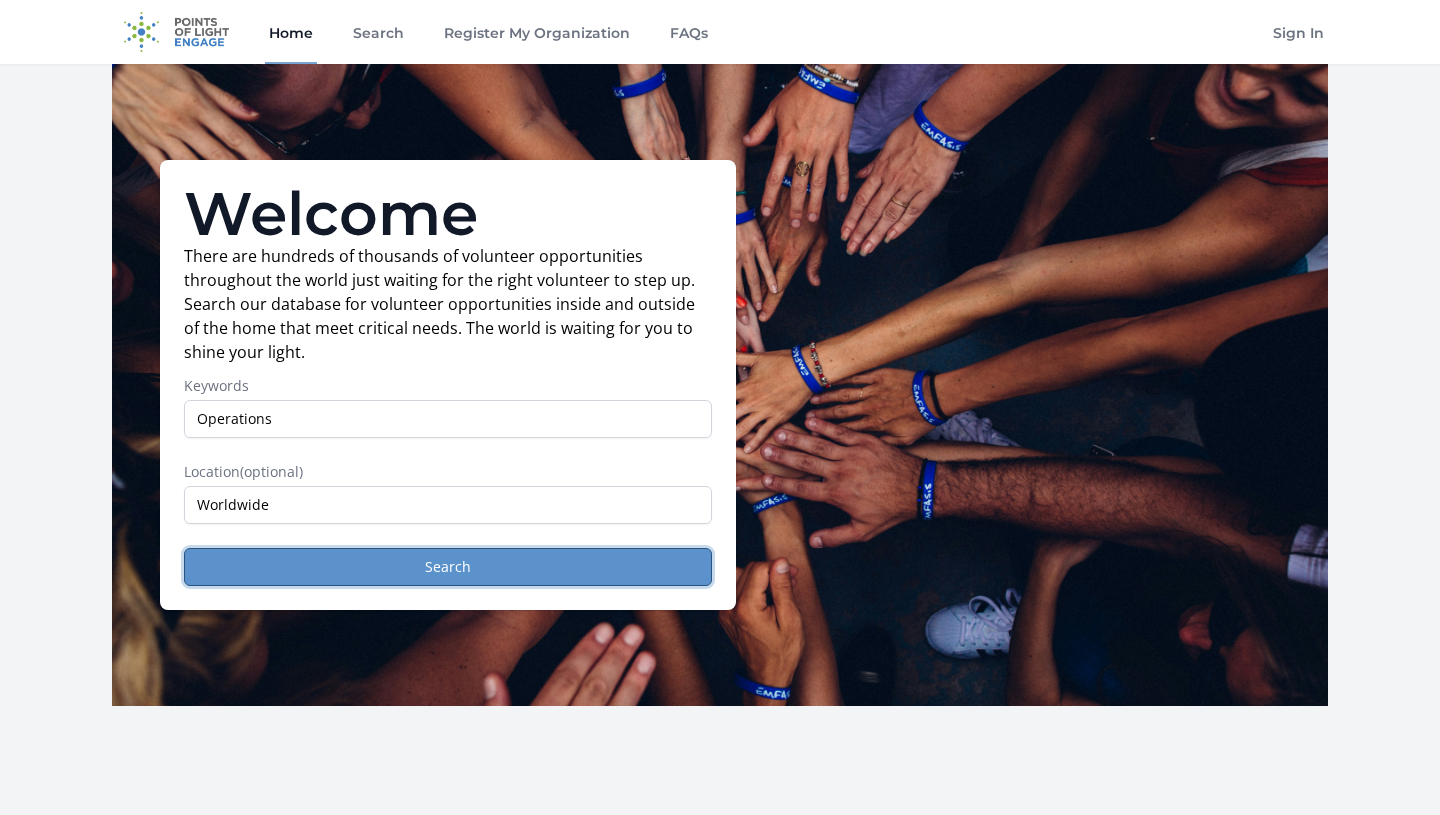 click on "Search" at bounding box center [448, 567] 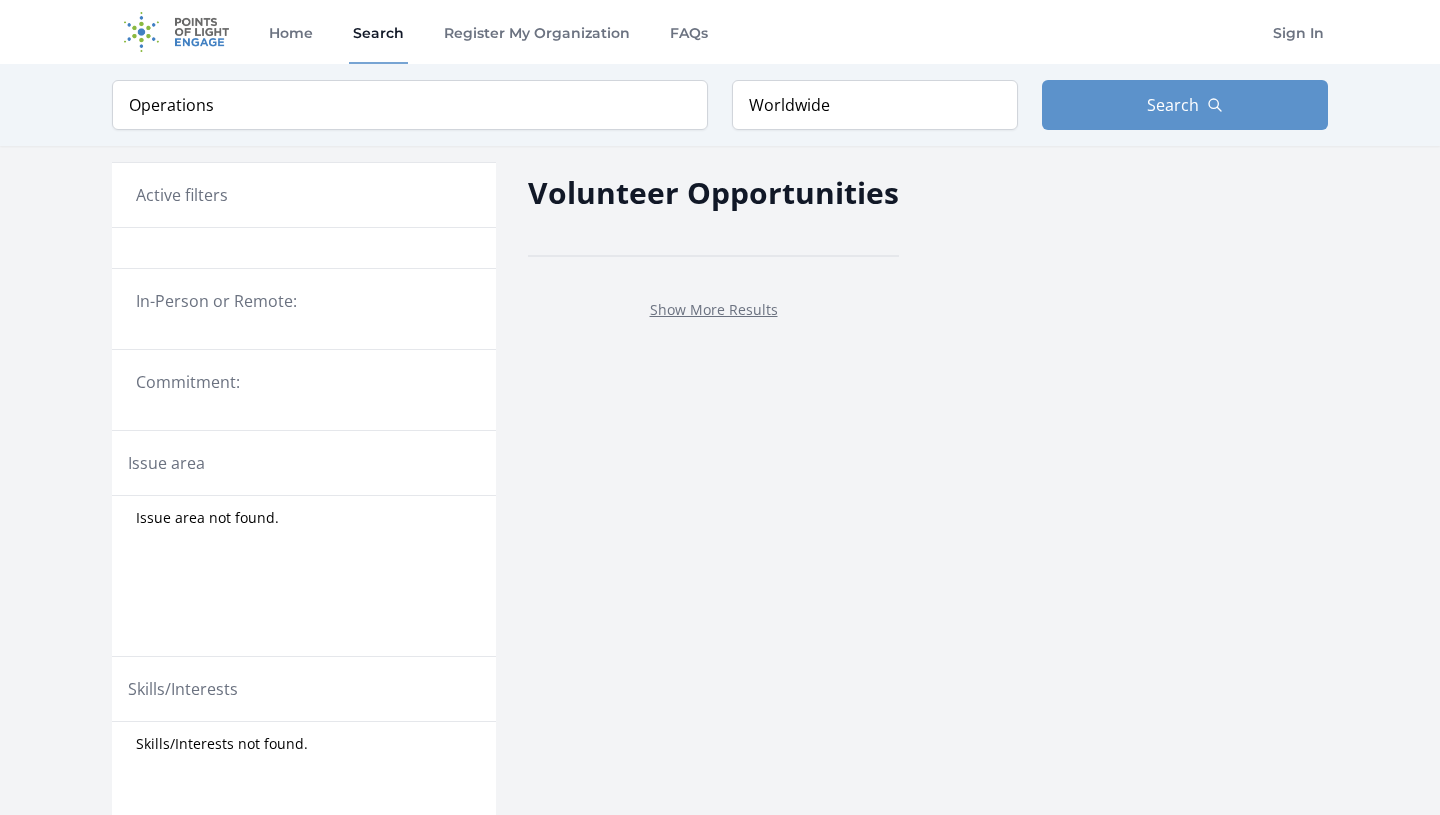 scroll, scrollTop: 0, scrollLeft: 0, axis: both 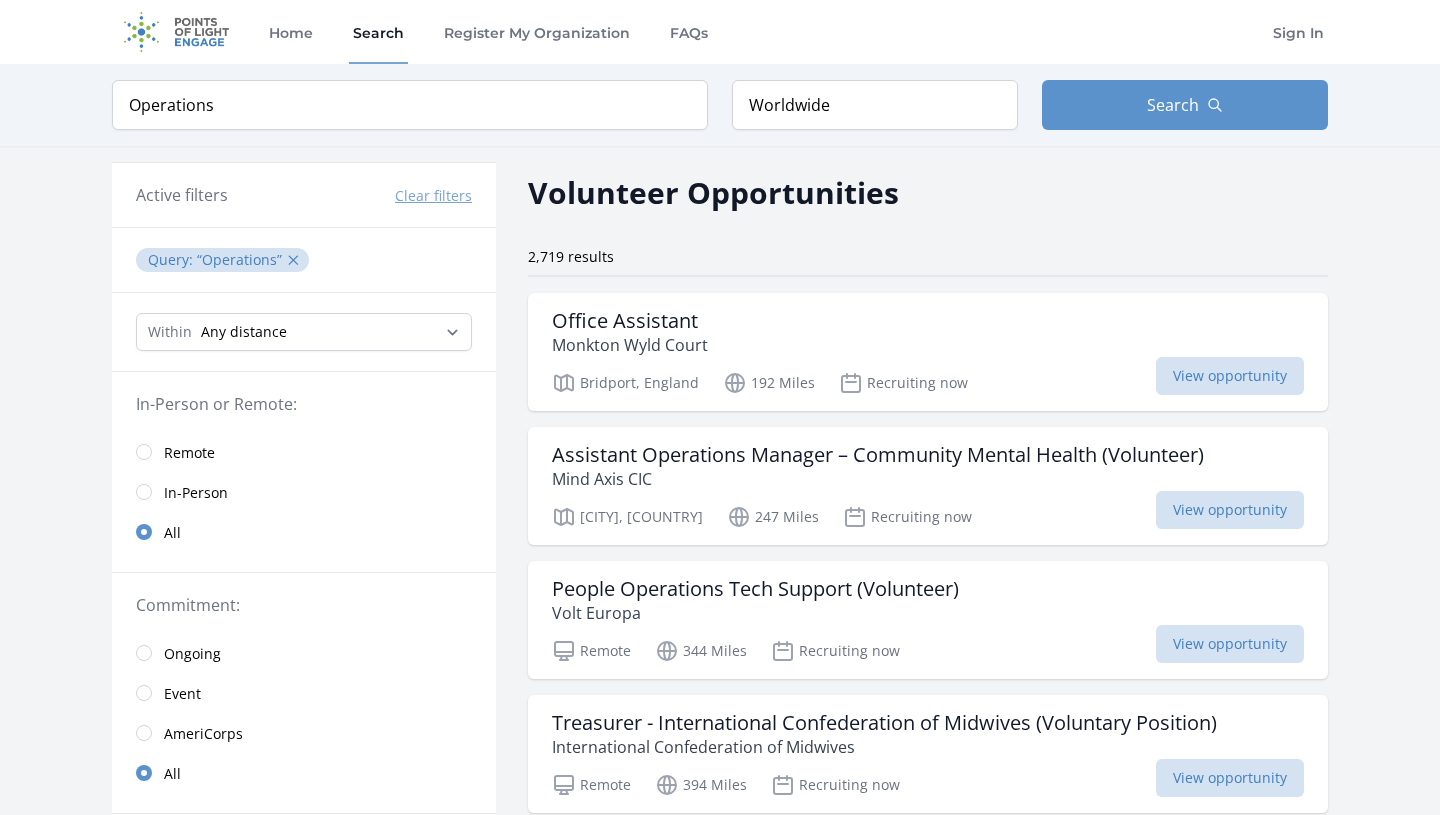 click on "Remote" at bounding box center [189, 453] 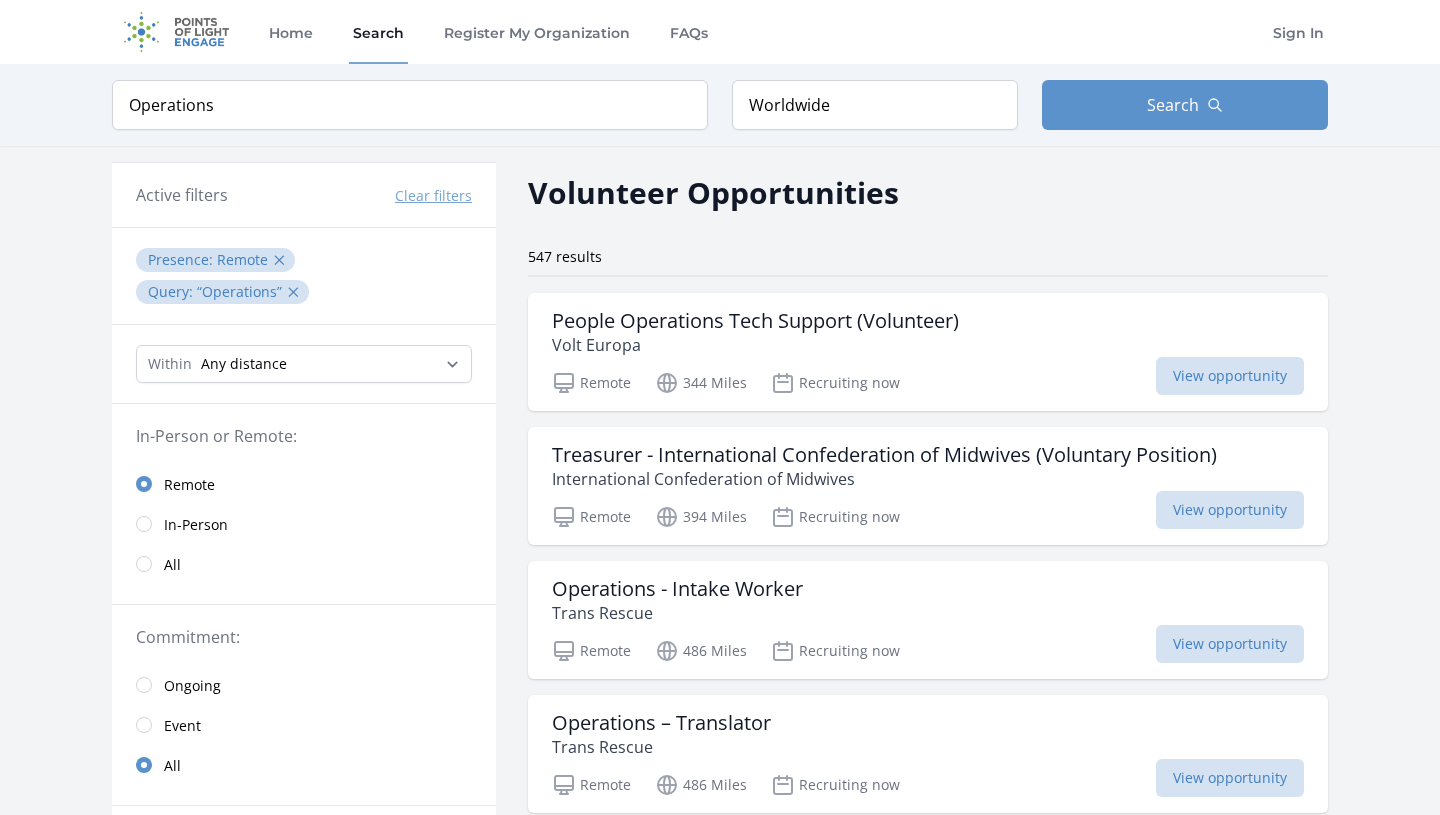 click on "Ongoing" at bounding box center (304, 685) 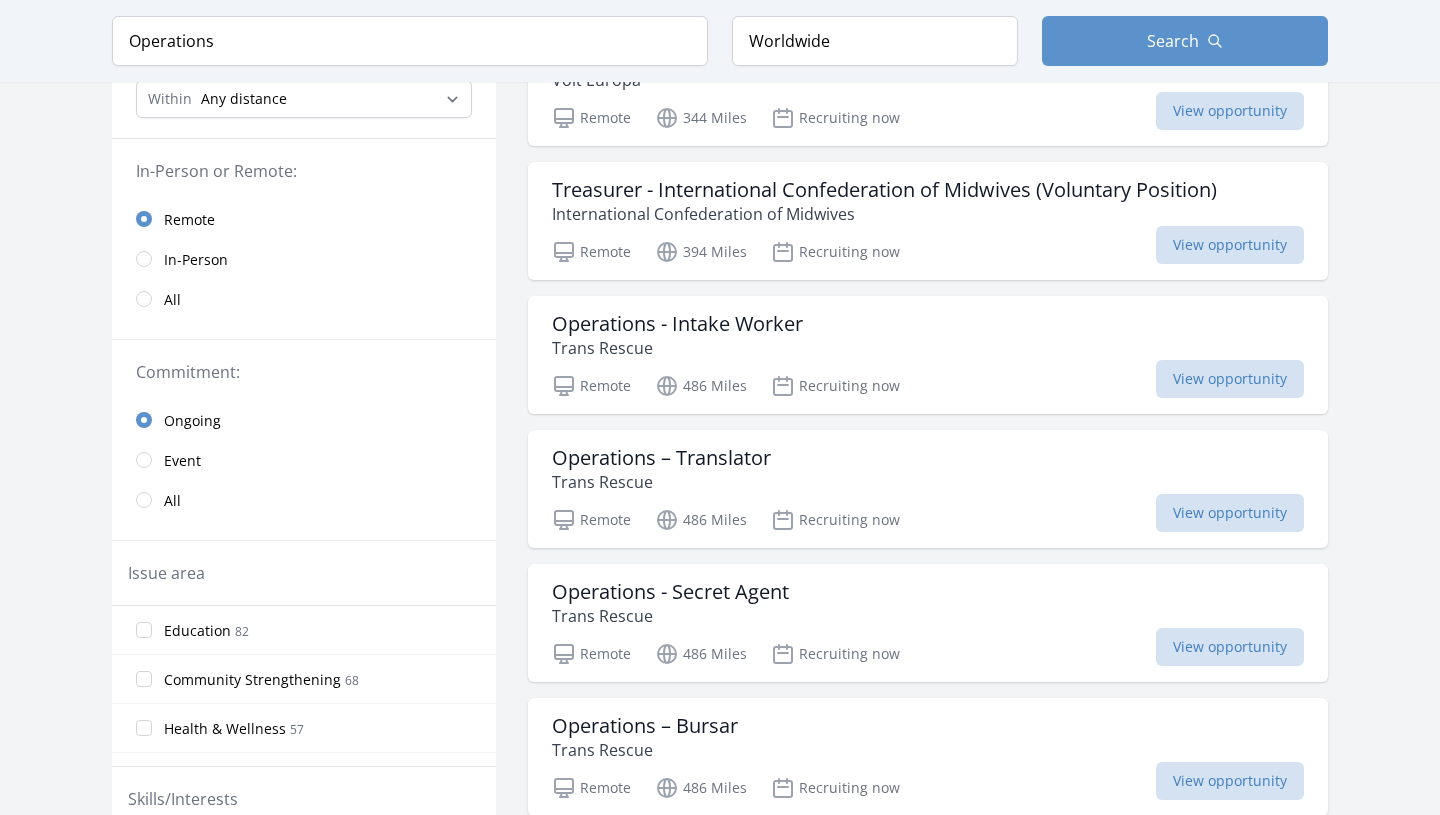 scroll, scrollTop: 277, scrollLeft: 0, axis: vertical 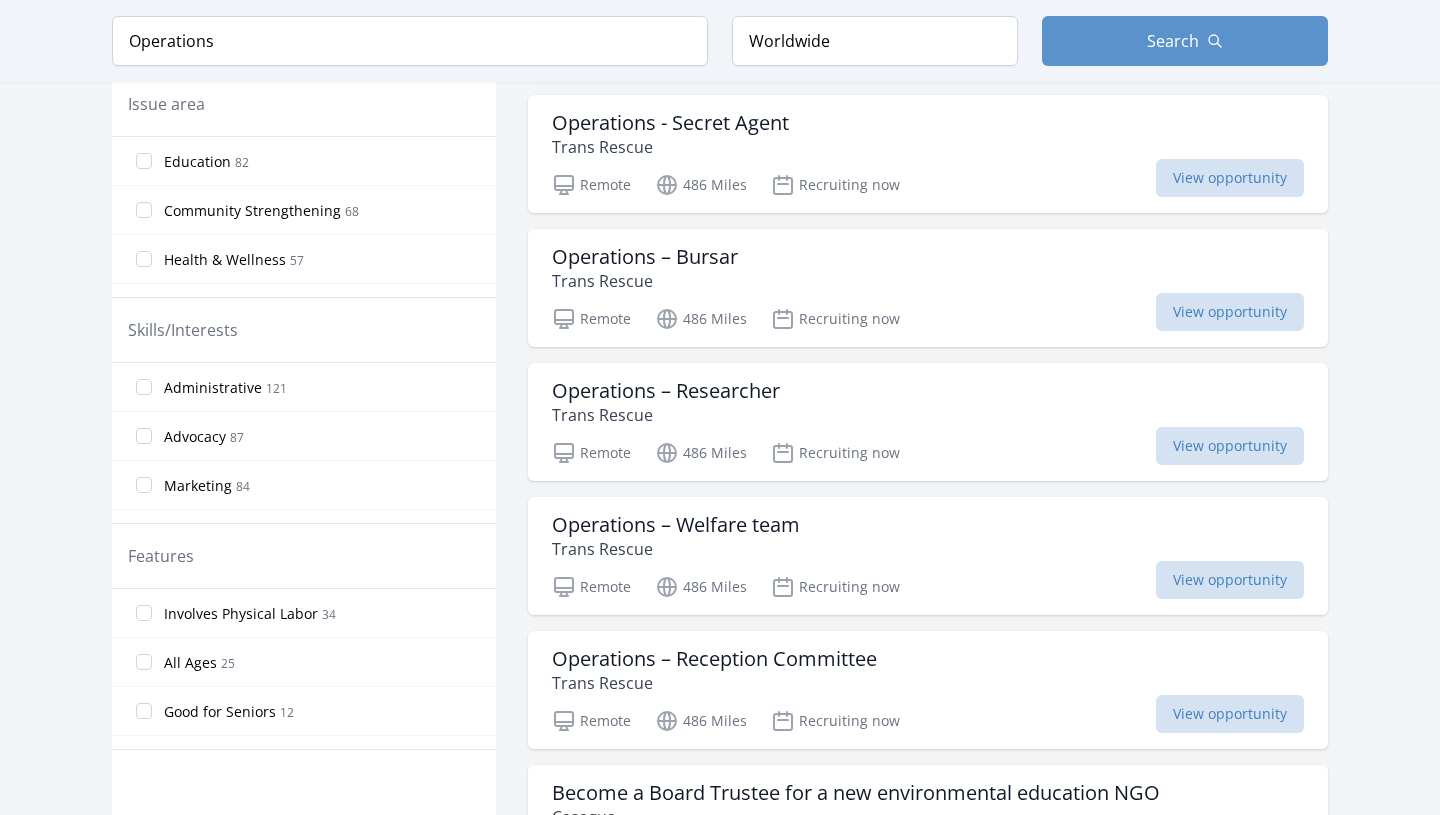 click on "Administrative" at bounding box center (213, 388) 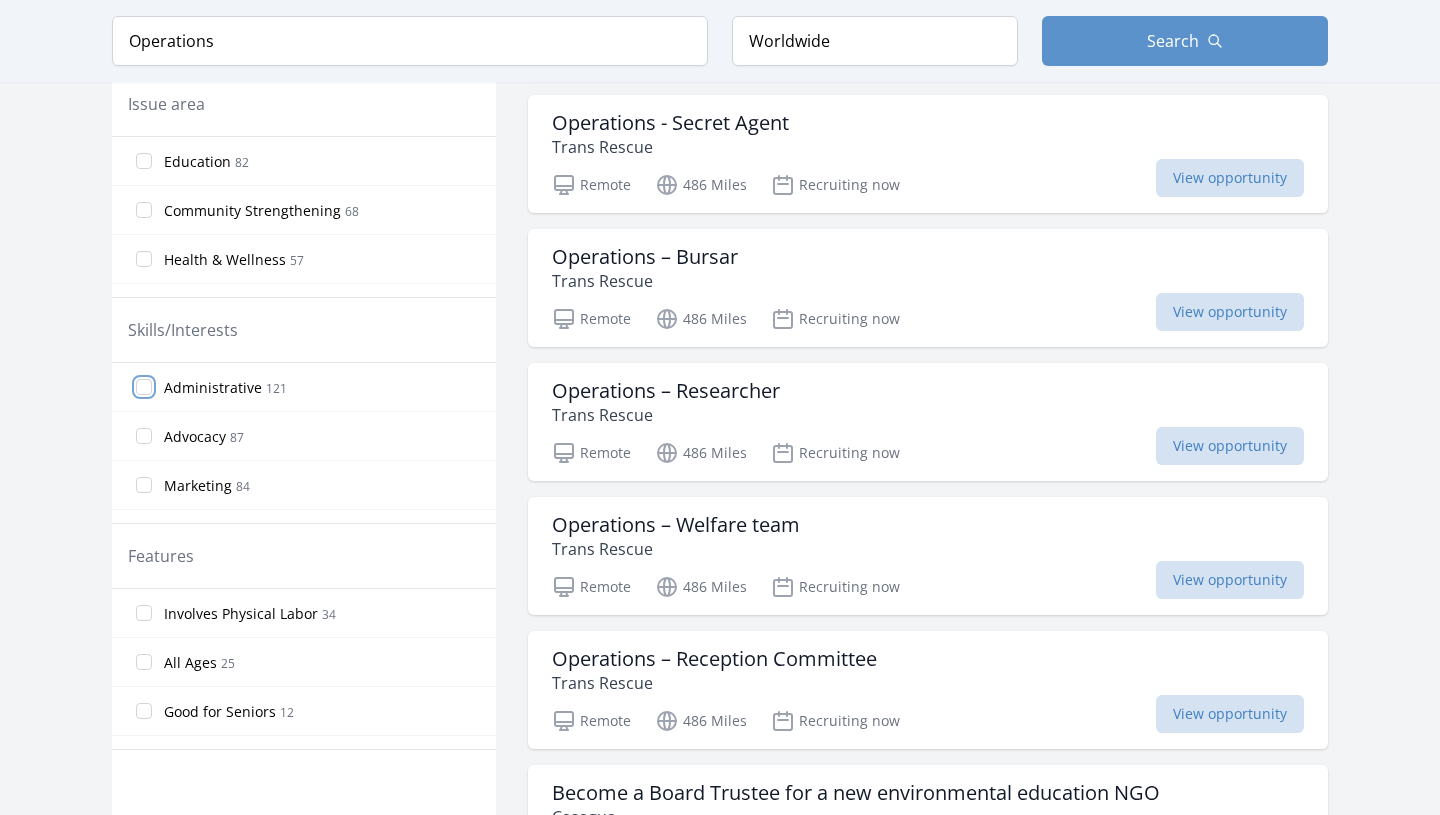 click on "Administrative   121" at bounding box center [144, 387] 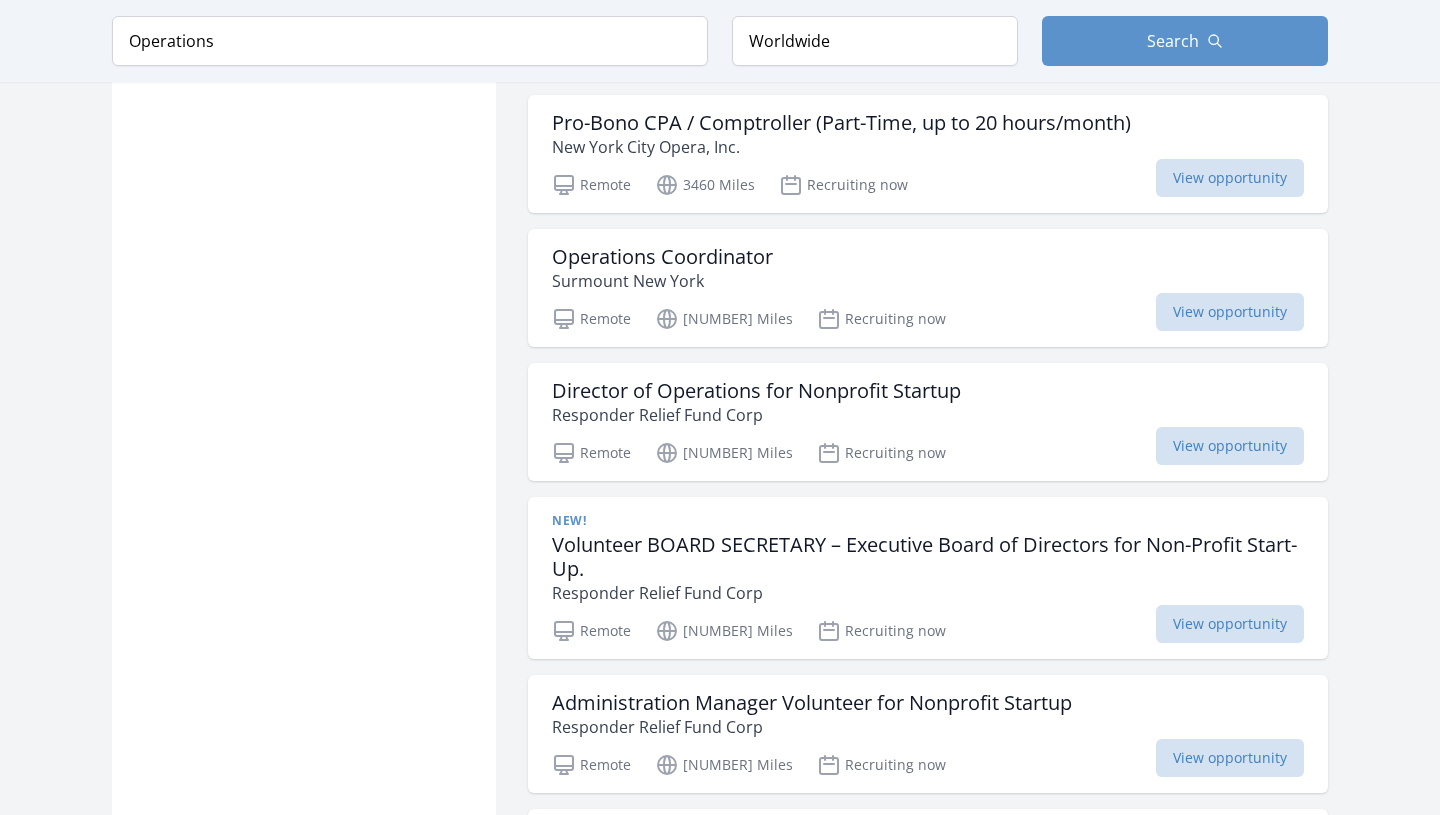 scroll, scrollTop: 1724, scrollLeft: 0, axis: vertical 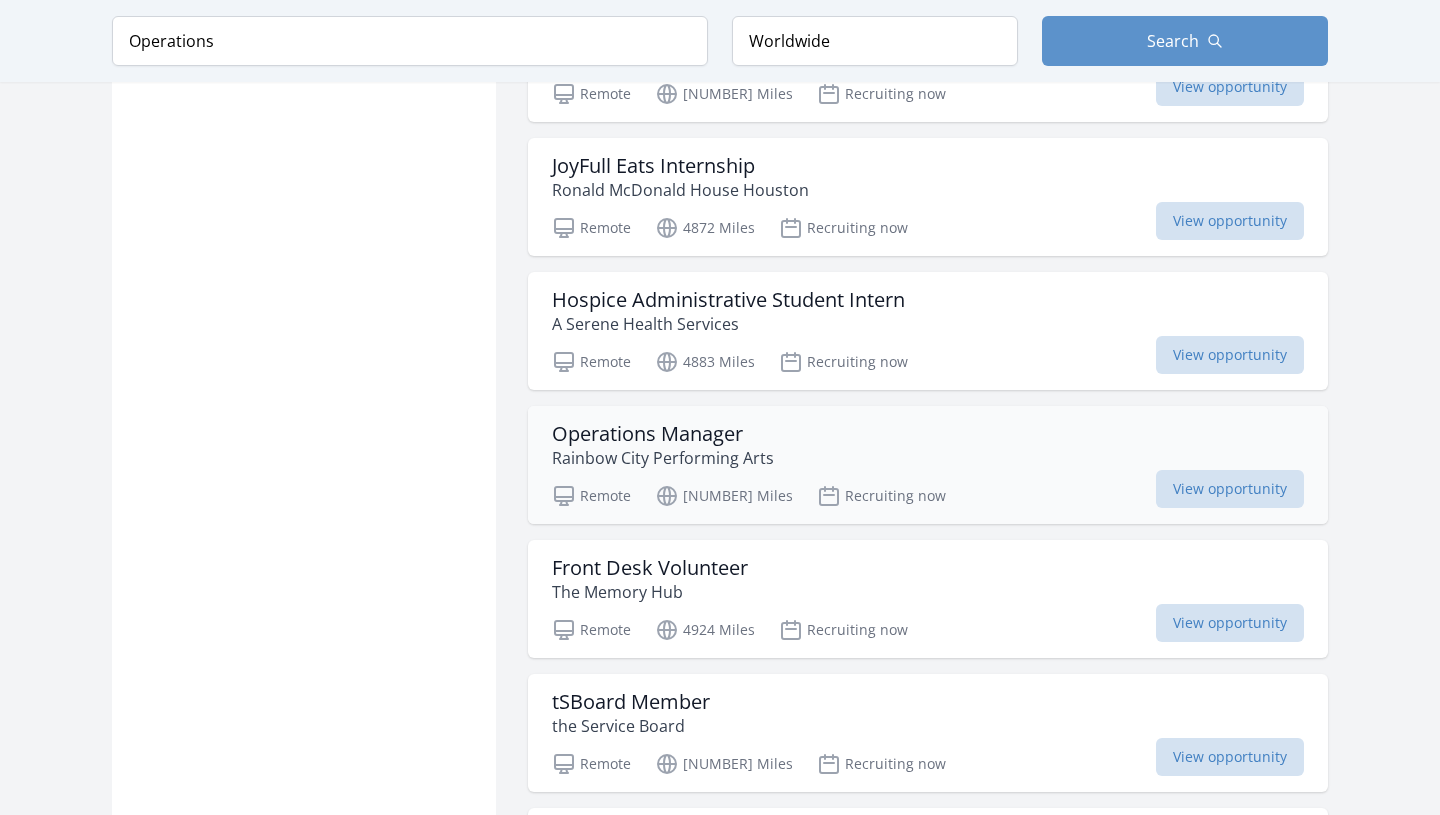 click on "Operations Manager" at bounding box center [663, 434] 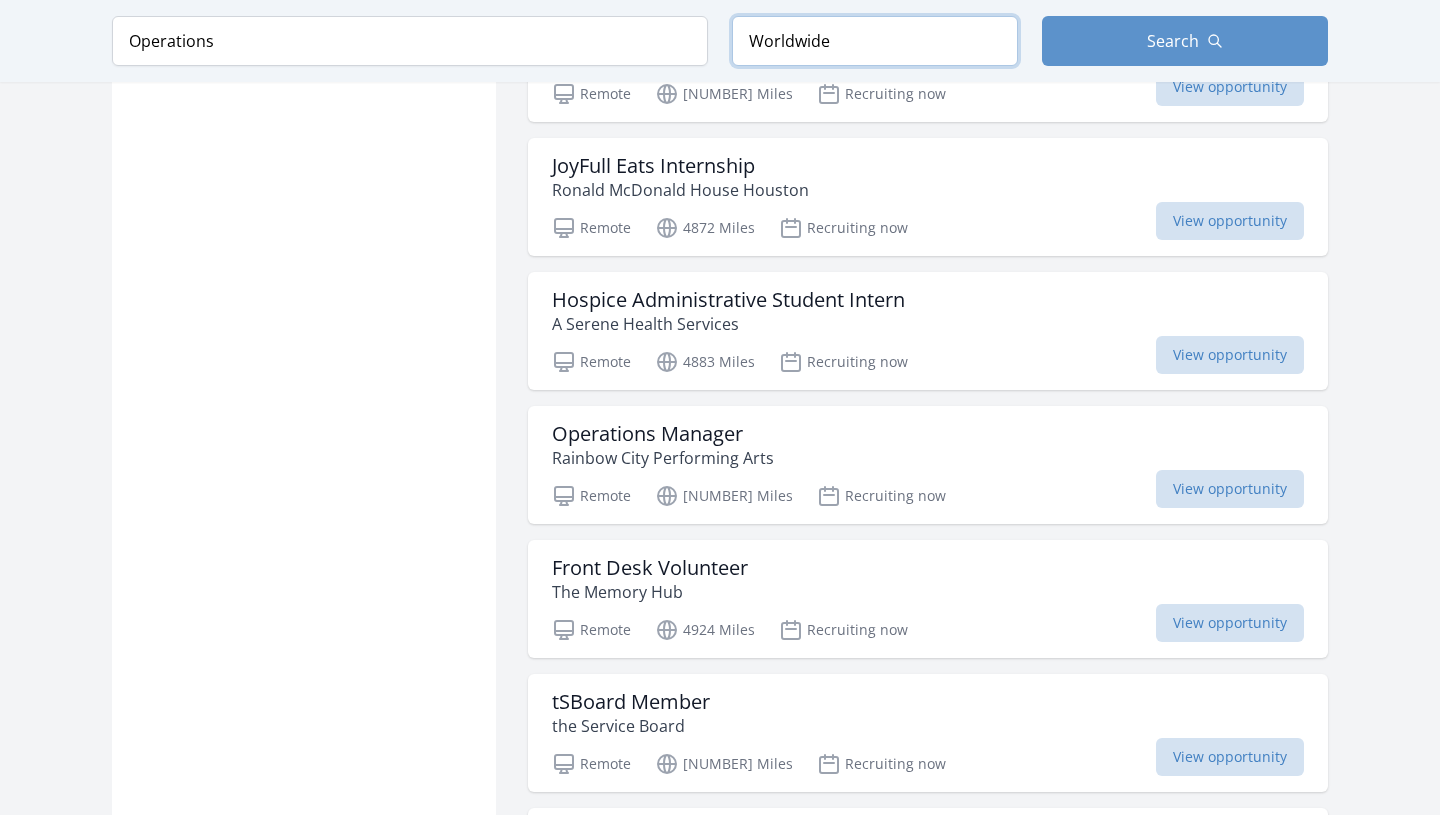 drag, startPoint x: 851, startPoint y: 31, endPoint x: 643, endPoint y: 42, distance: 208.29066 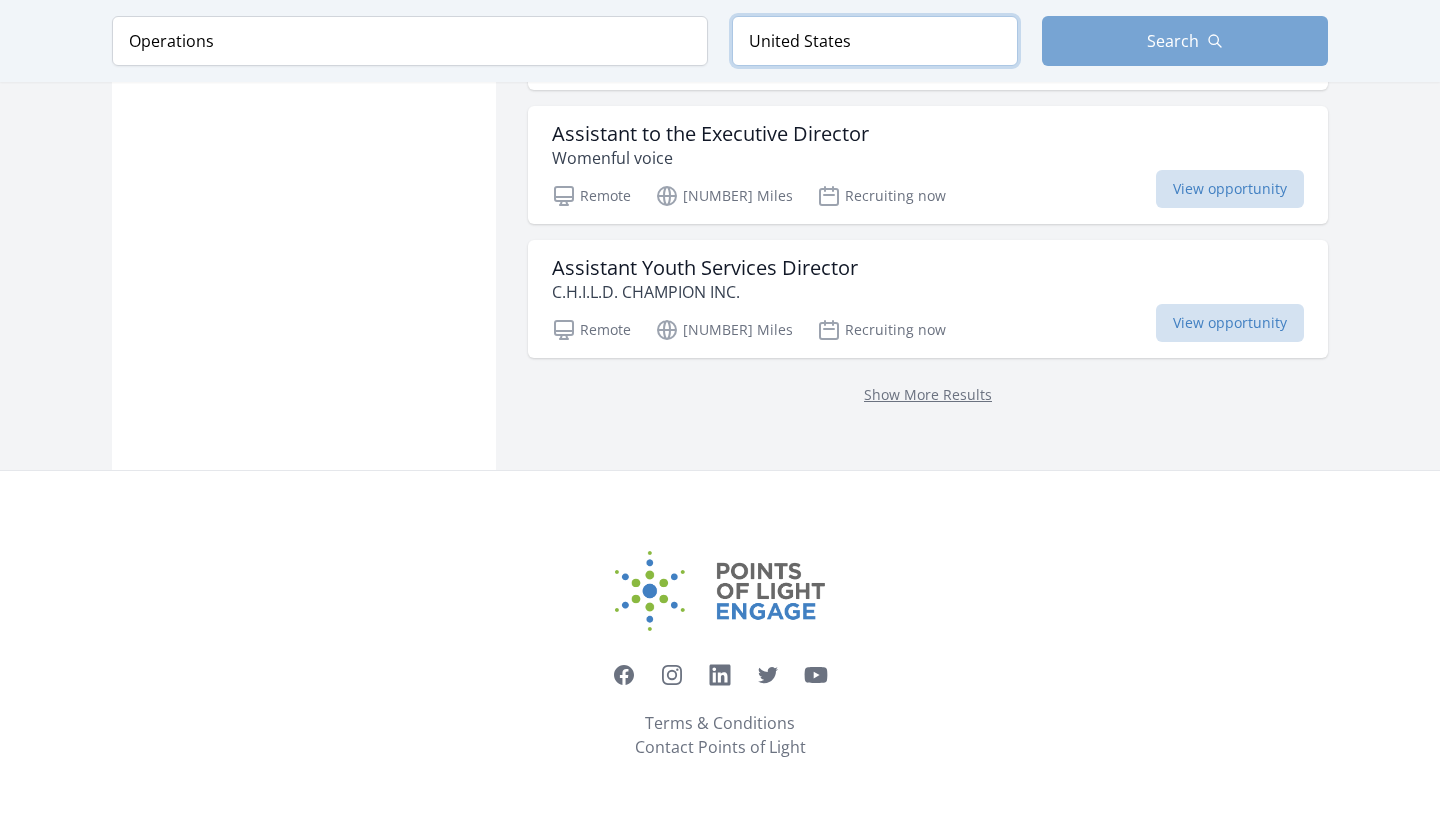 scroll, scrollTop: 1709, scrollLeft: 0, axis: vertical 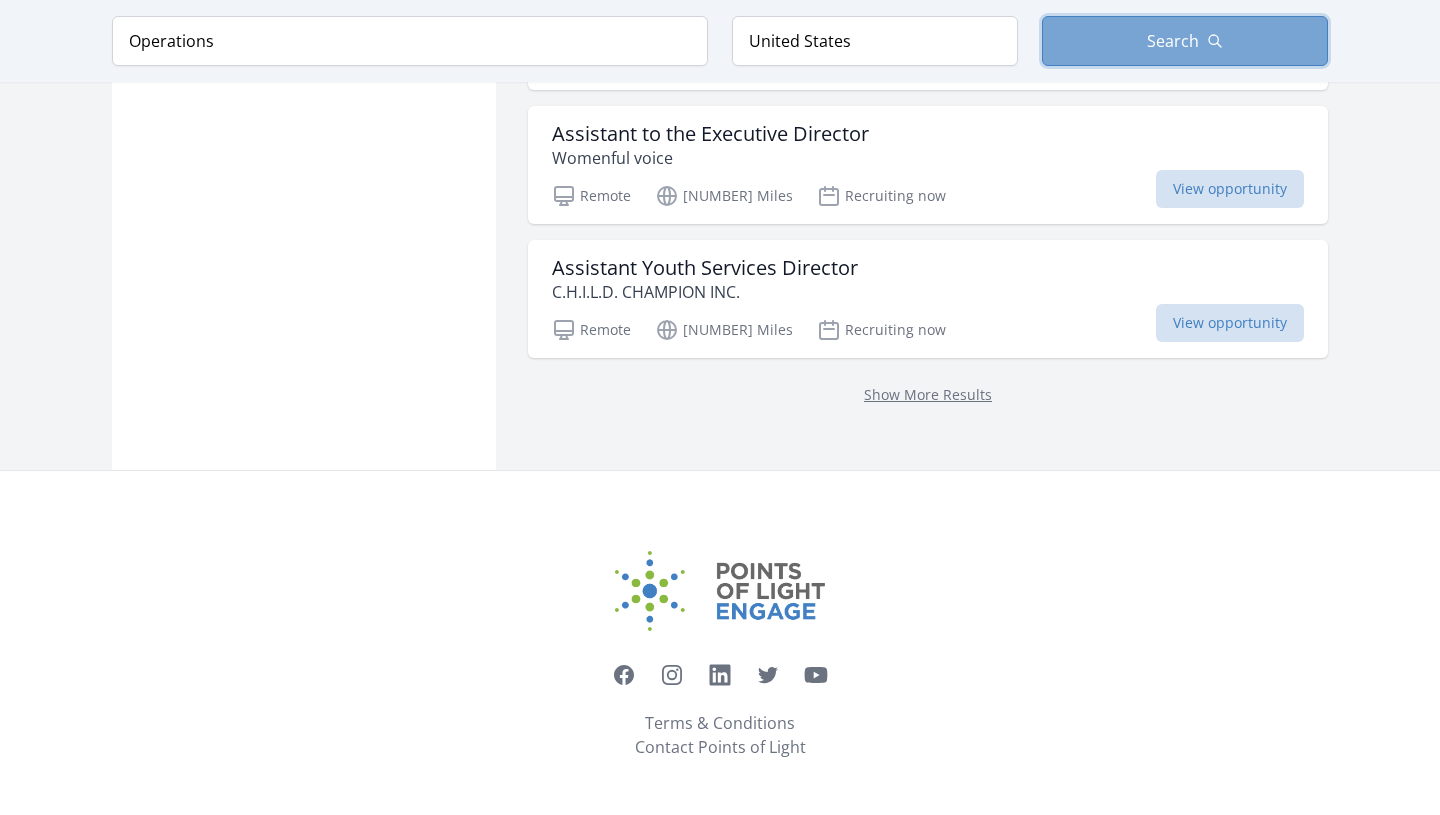click on "Search" at bounding box center (1185, 41) 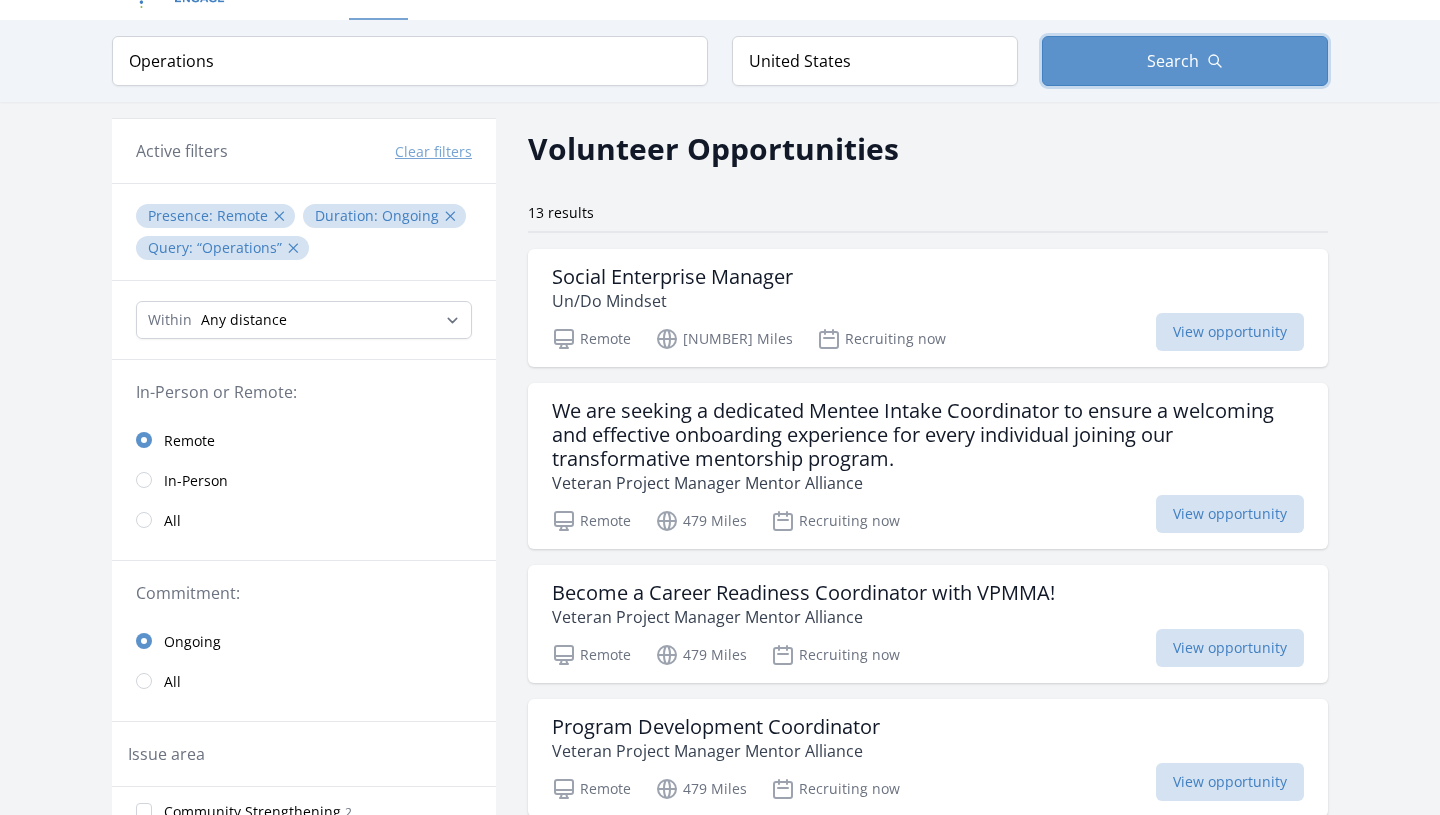 scroll, scrollTop: 0, scrollLeft: 0, axis: both 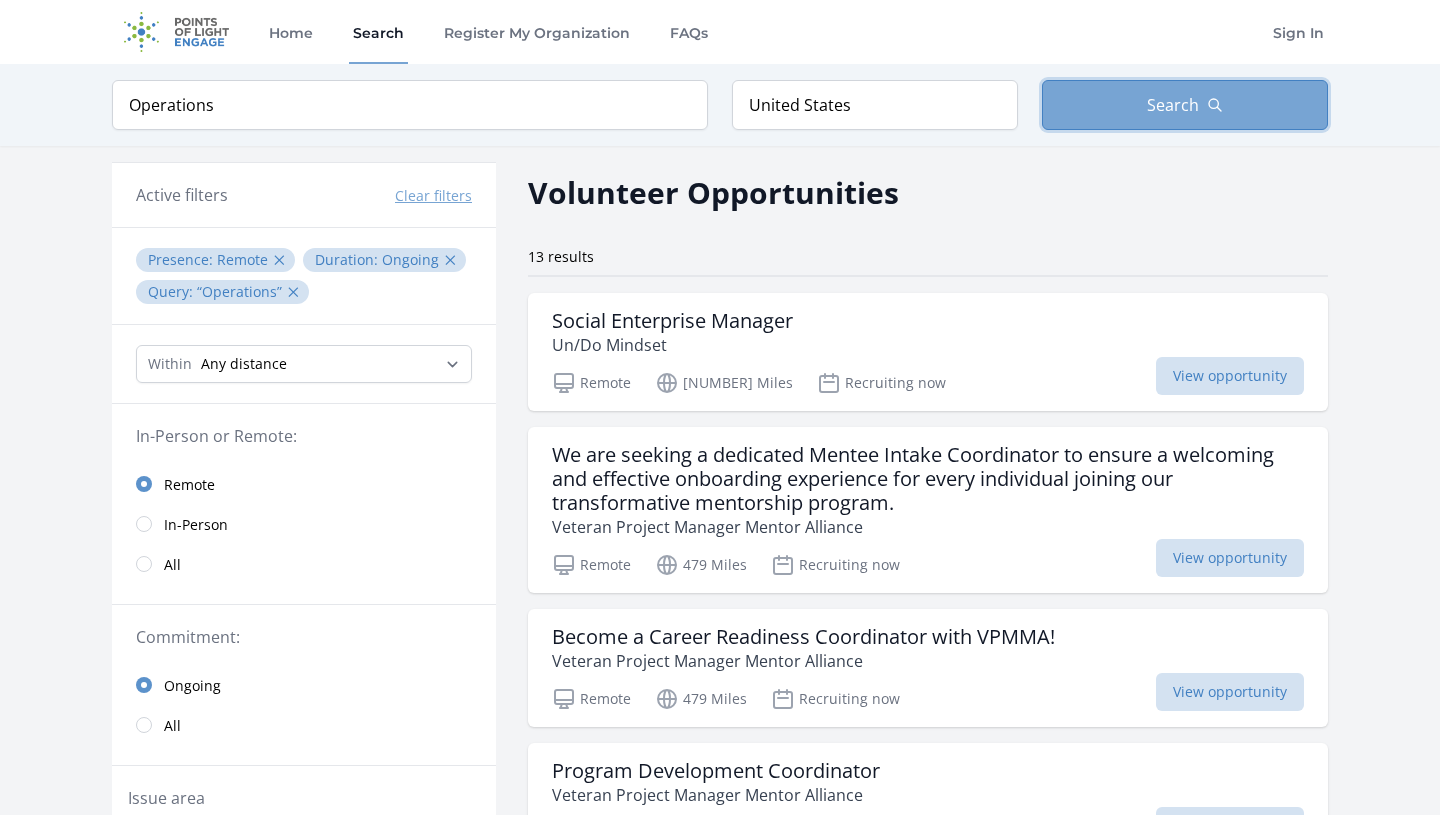 click on "Search" at bounding box center [1173, 105] 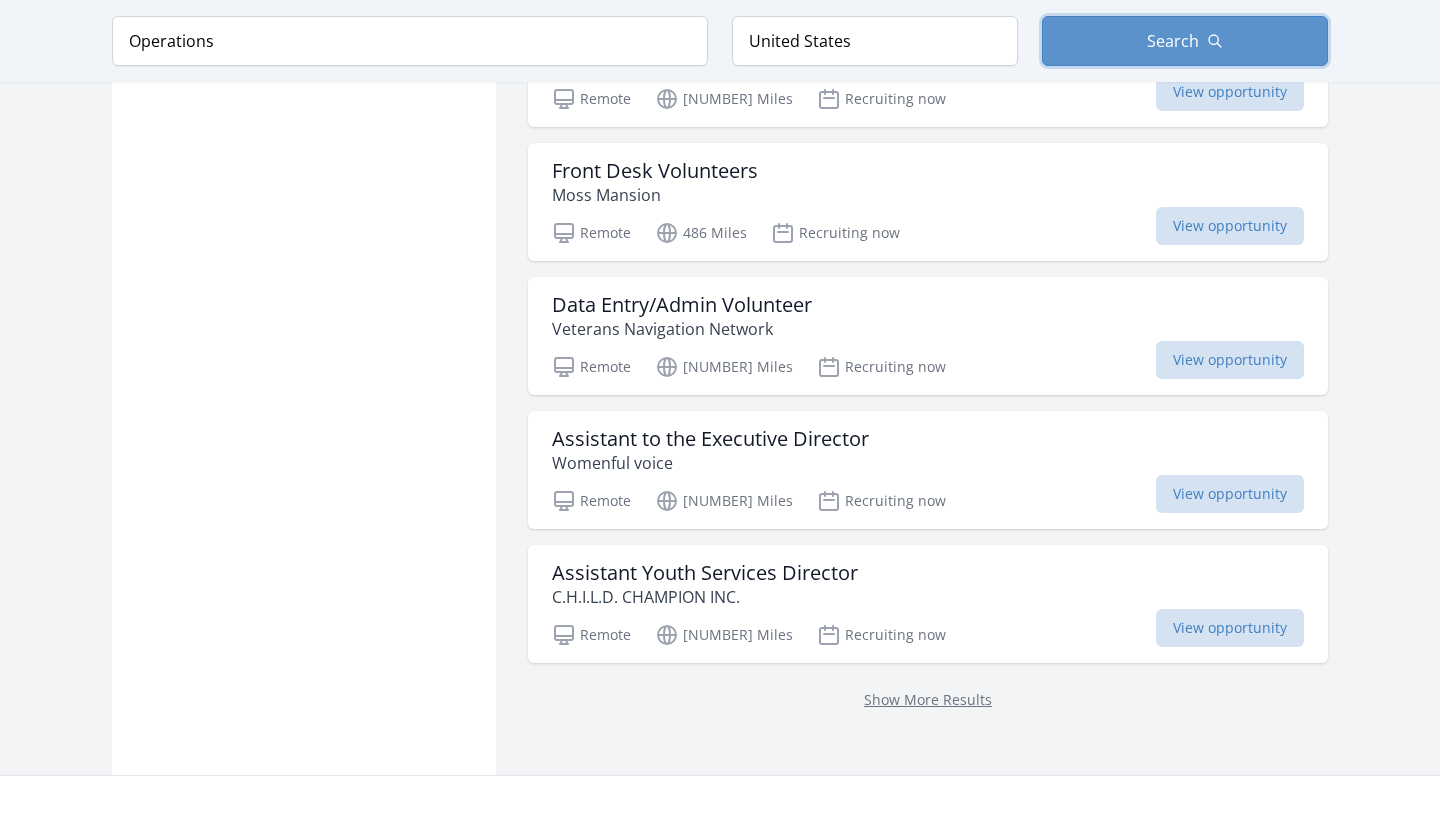 scroll, scrollTop: 1447, scrollLeft: 0, axis: vertical 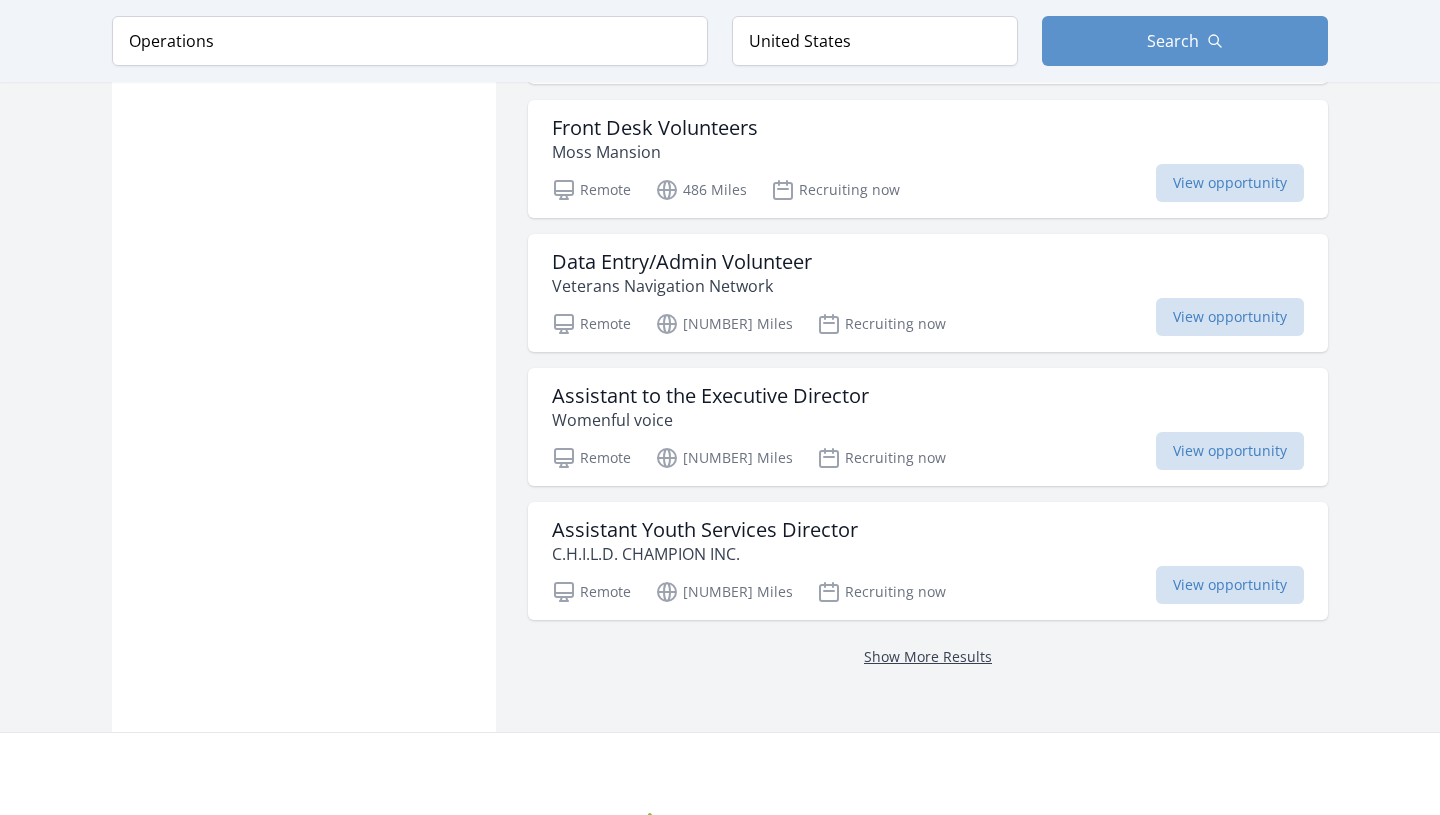 click on "Show More Results" at bounding box center [928, 656] 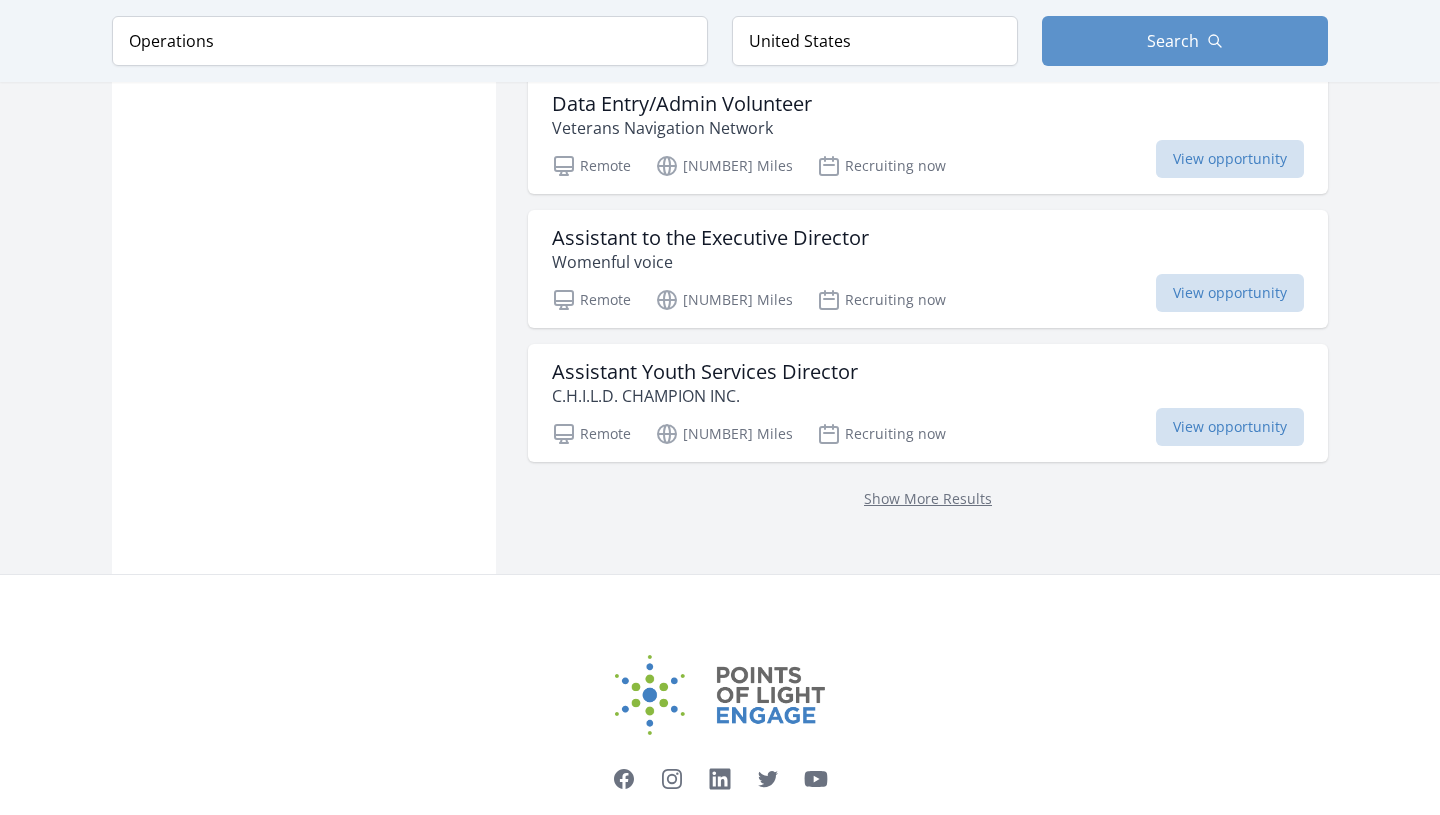 scroll, scrollTop: 1608, scrollLeft: 0, axis: vertical 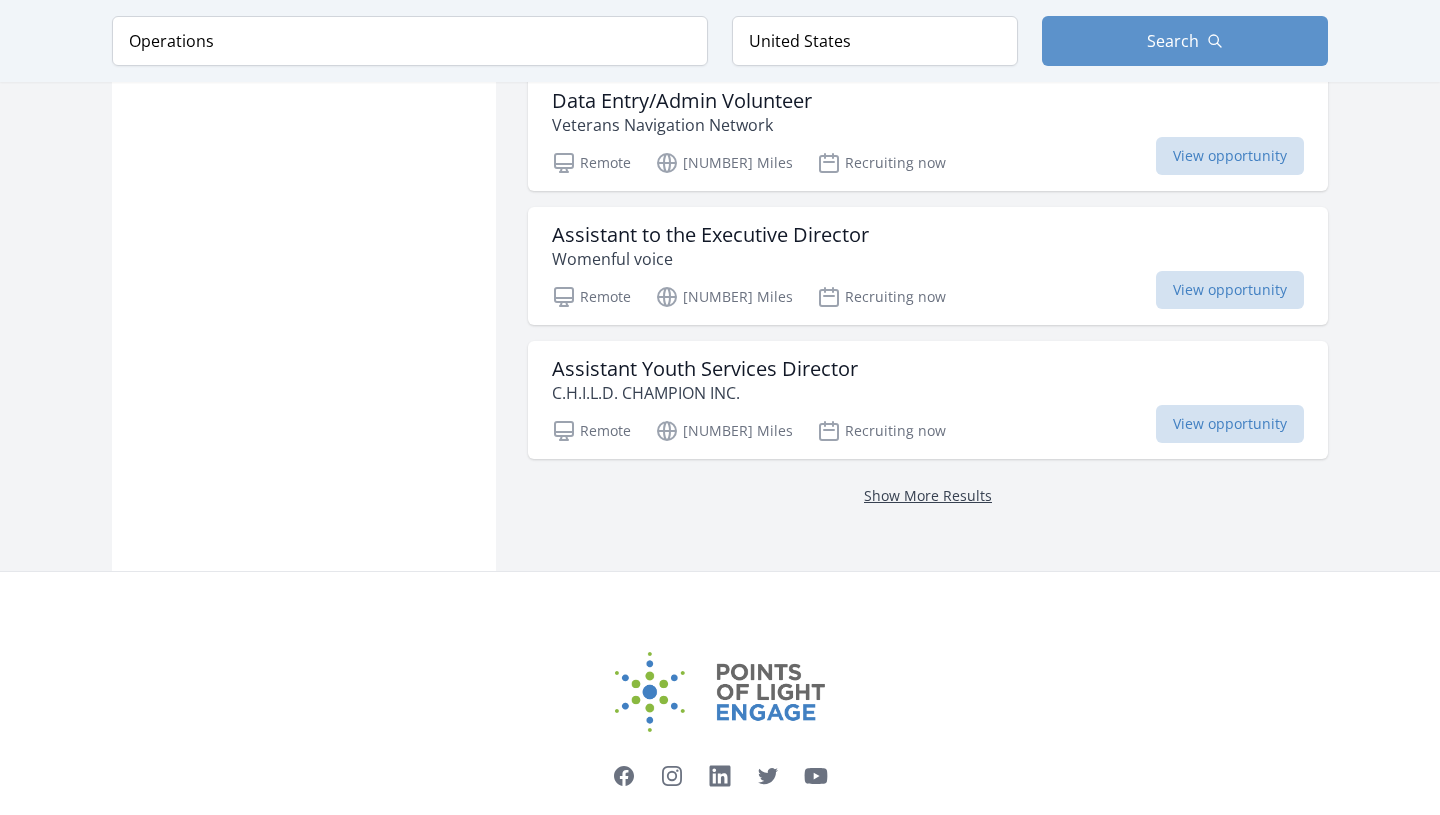 click on "Show More Results" at bounding box center [928, 495] 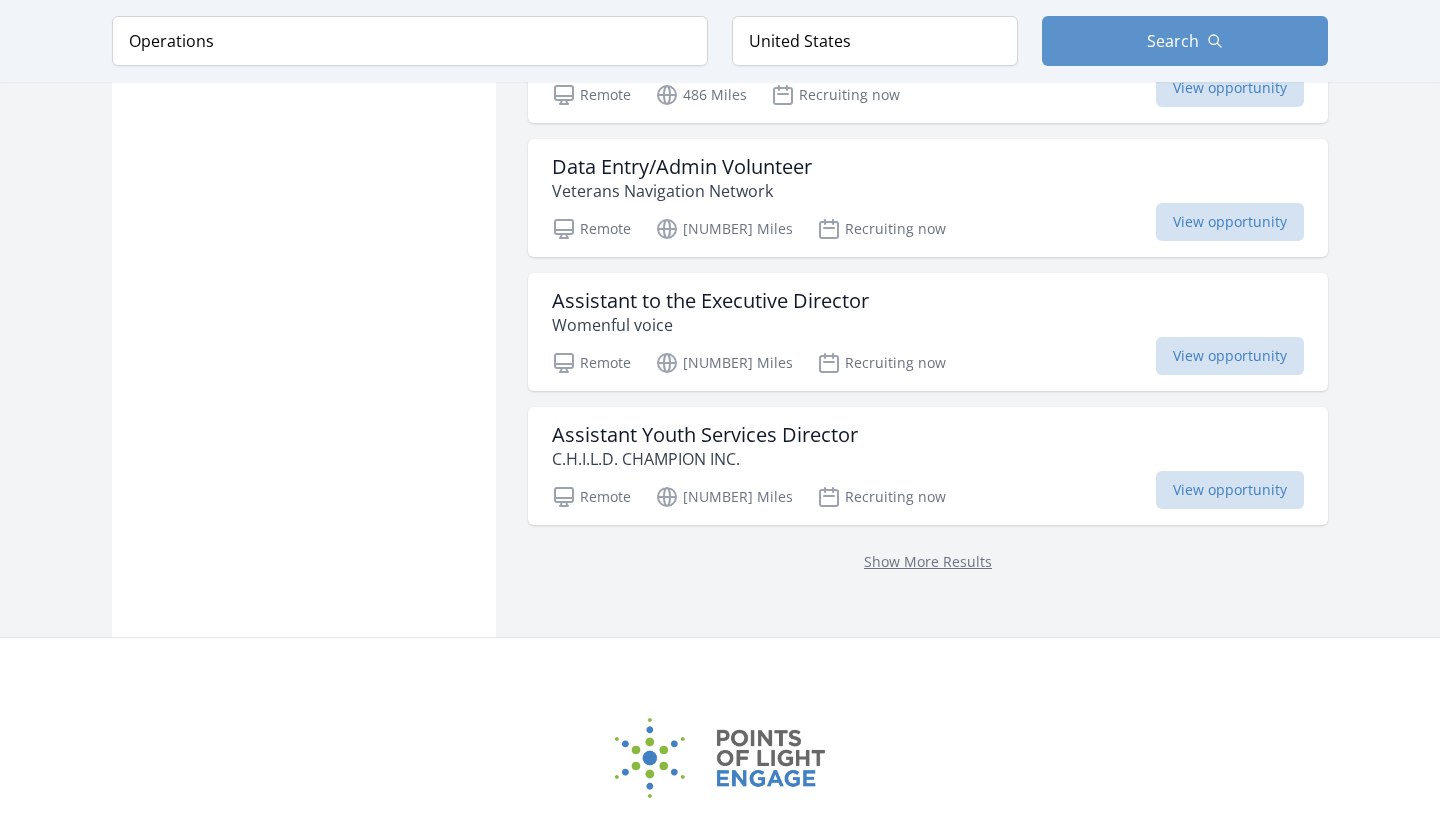 scroll, scrollTop: 1527, scrollLeft: 0, axis: vertical 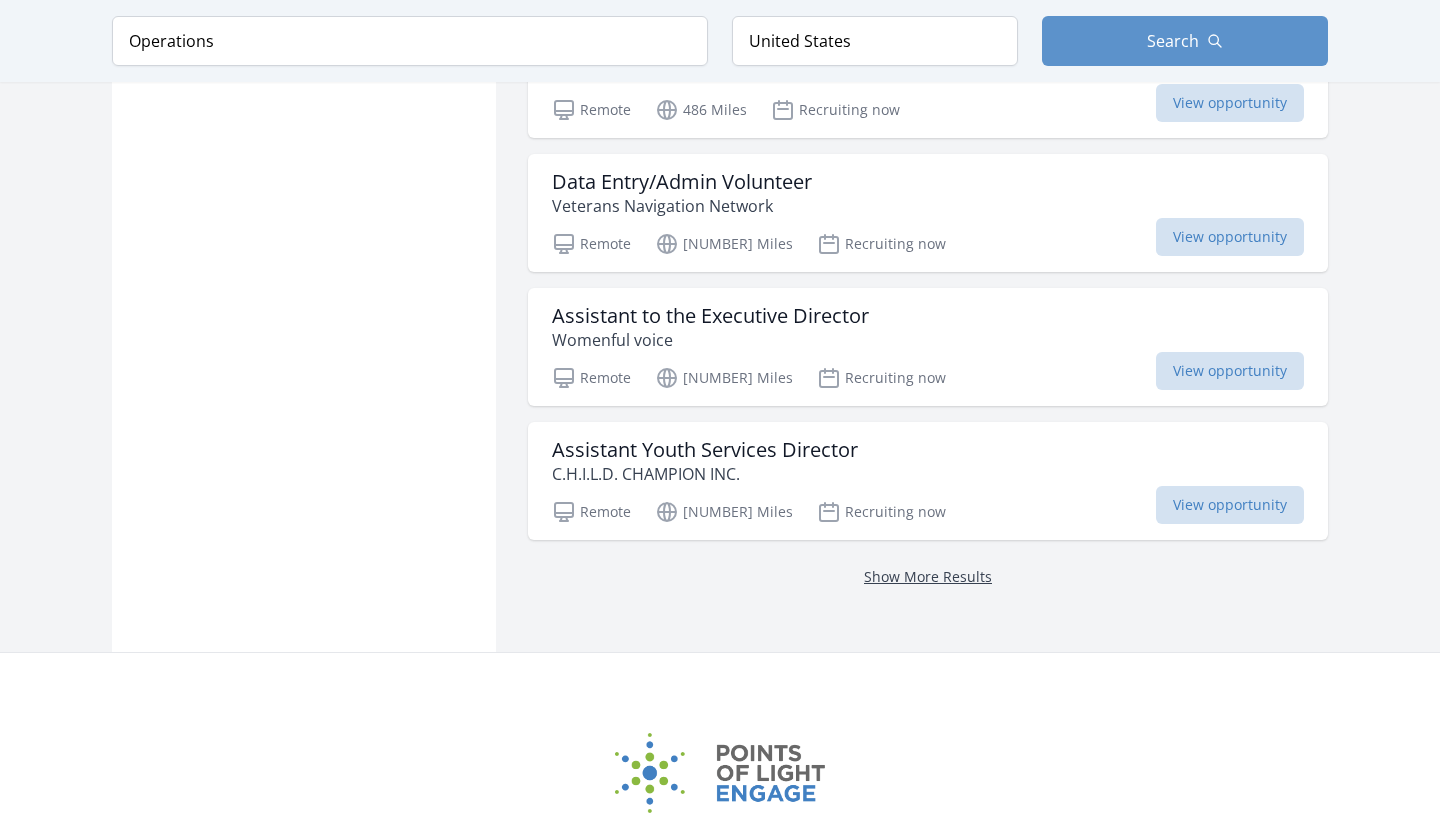 click on "Show More Results" at bounding box center (928, 576) 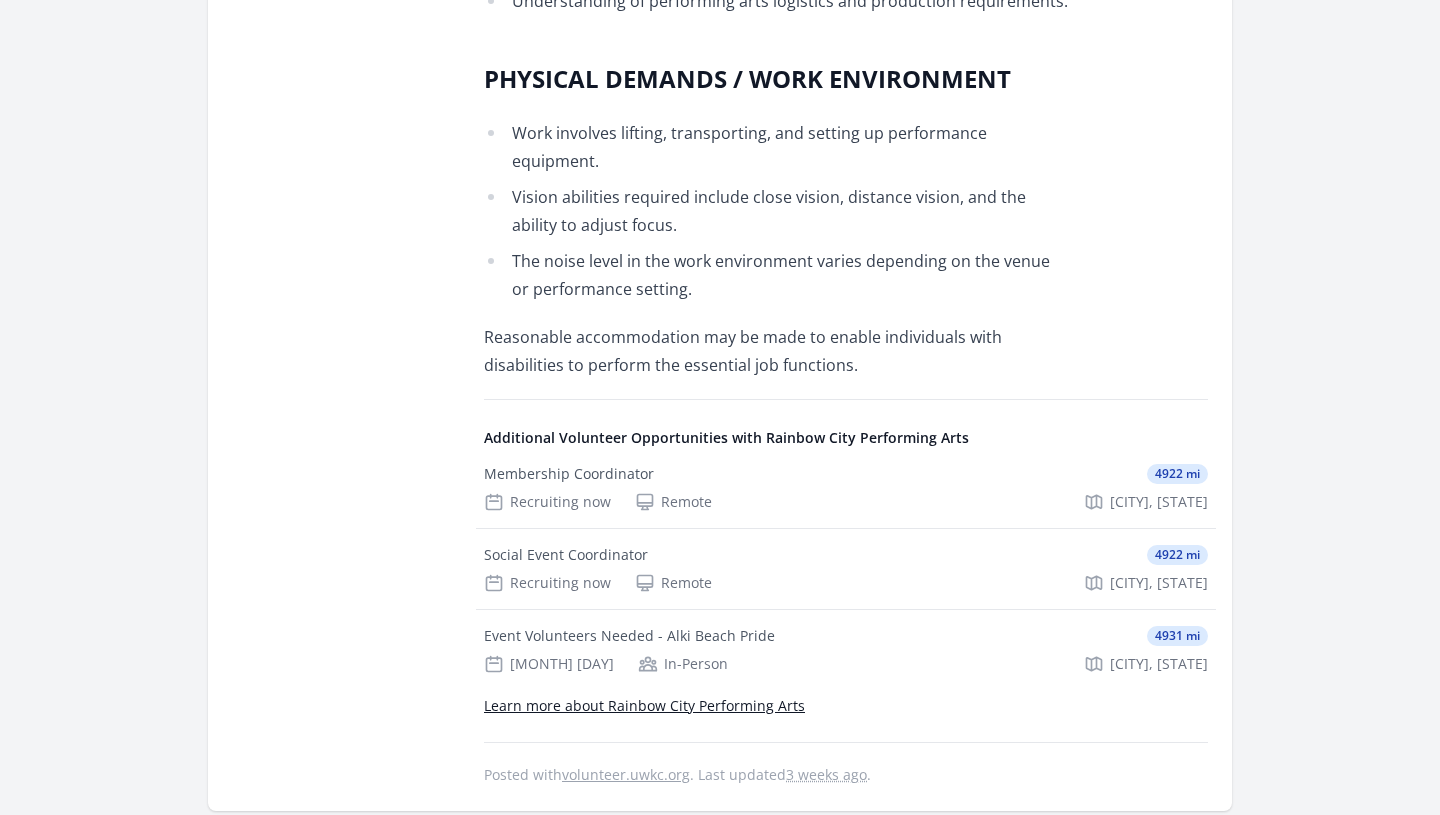 scroll, scrollTop: 2781, scrollLeft: 0, axis: vertical 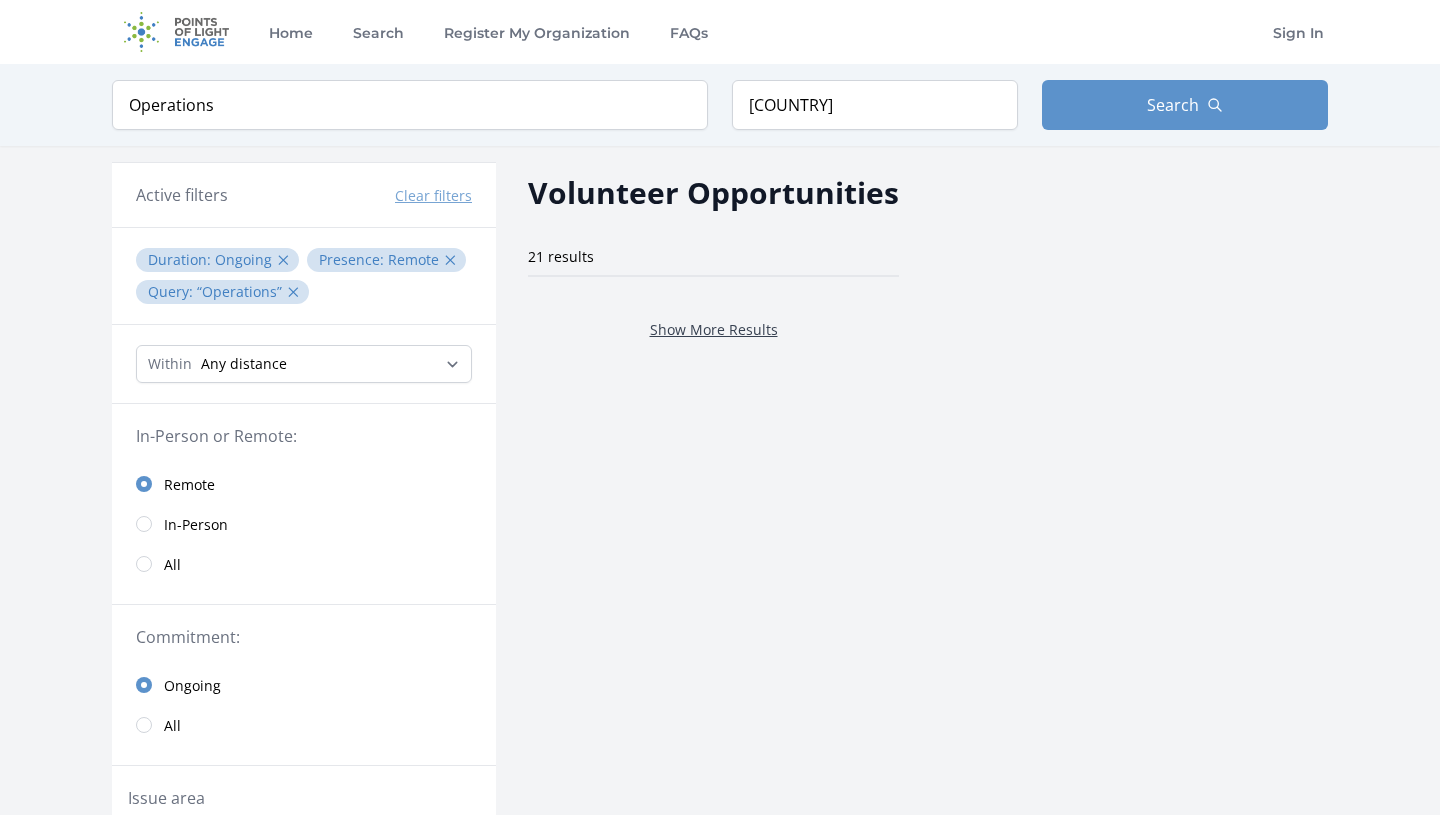 click on "Show More Results" at bounding box center (714, 329) 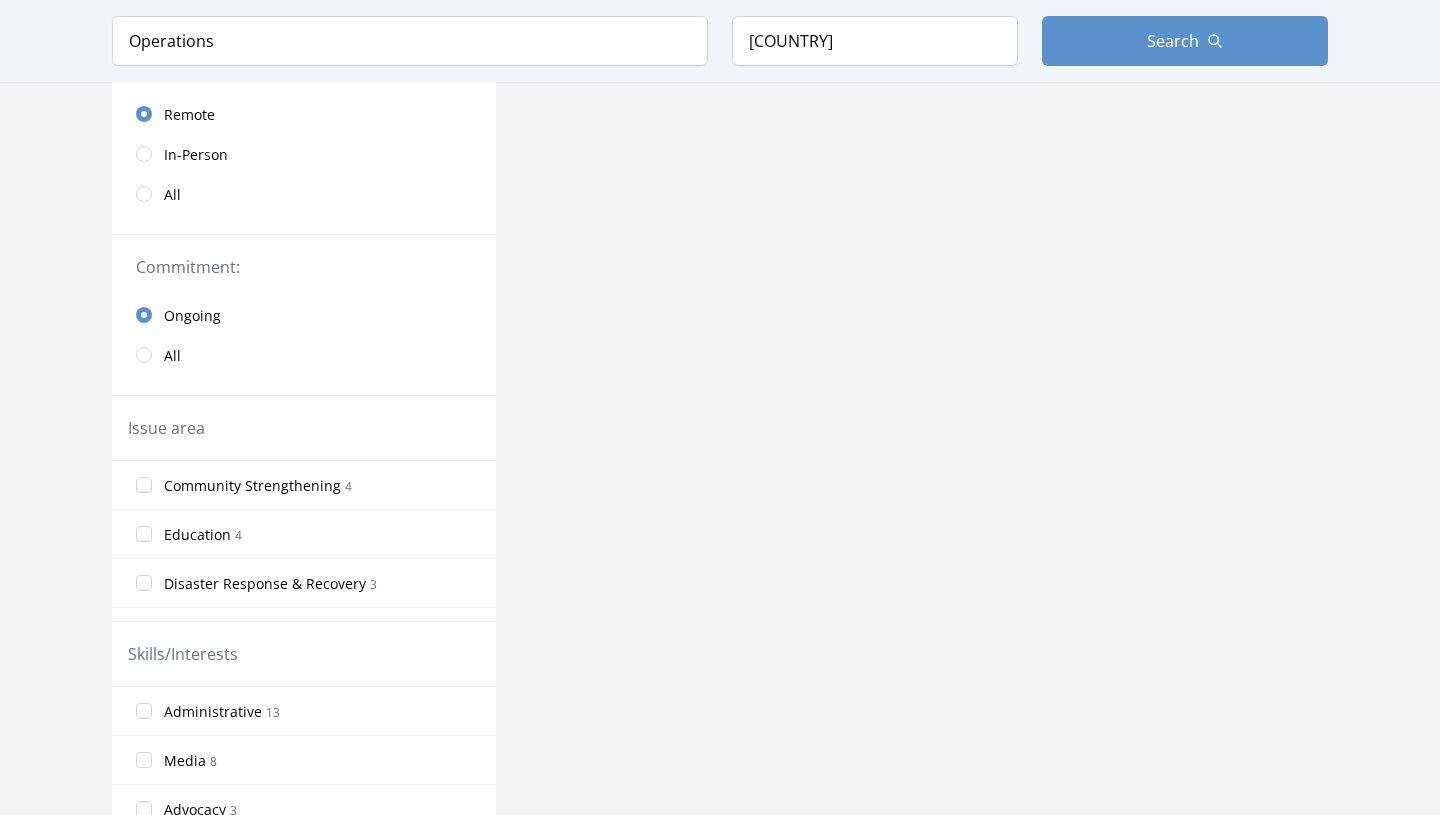 scroll, scrollTop: 372, scrollLeft: 0, axis: vertical 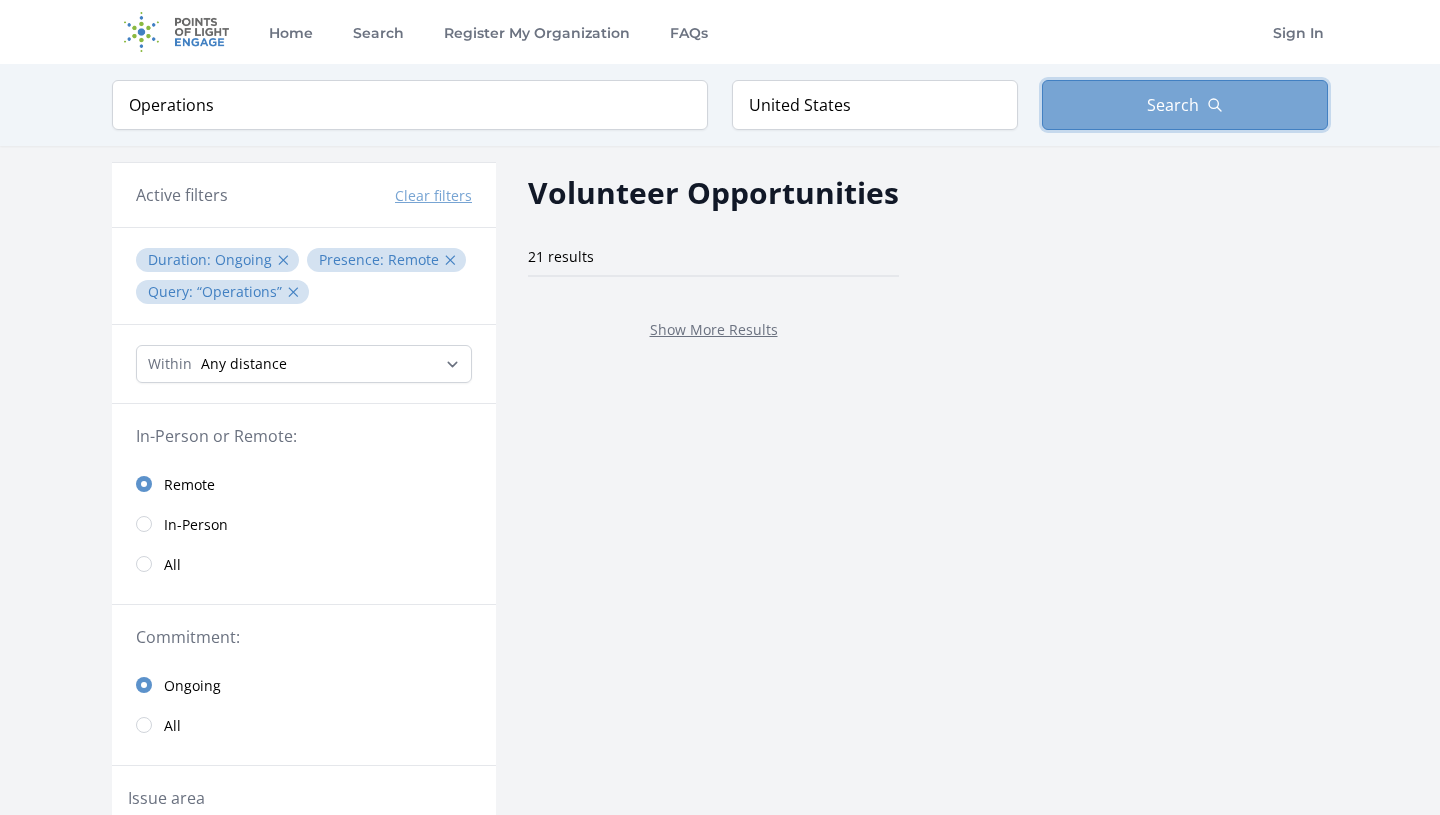 click on "Search" at bounding box center [1185, 105] 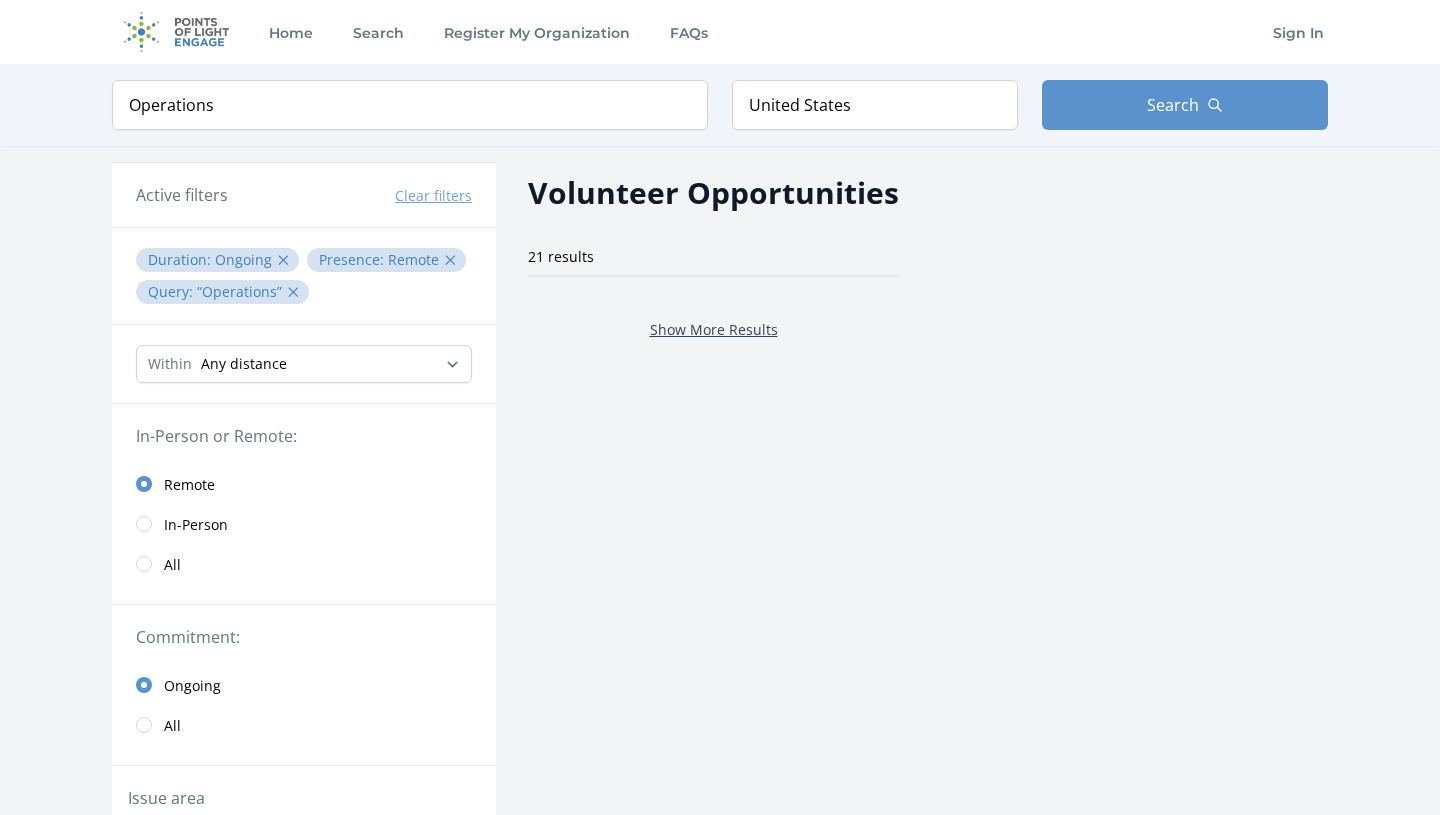 click on "Show More Results" at bounding box center [714, 329] 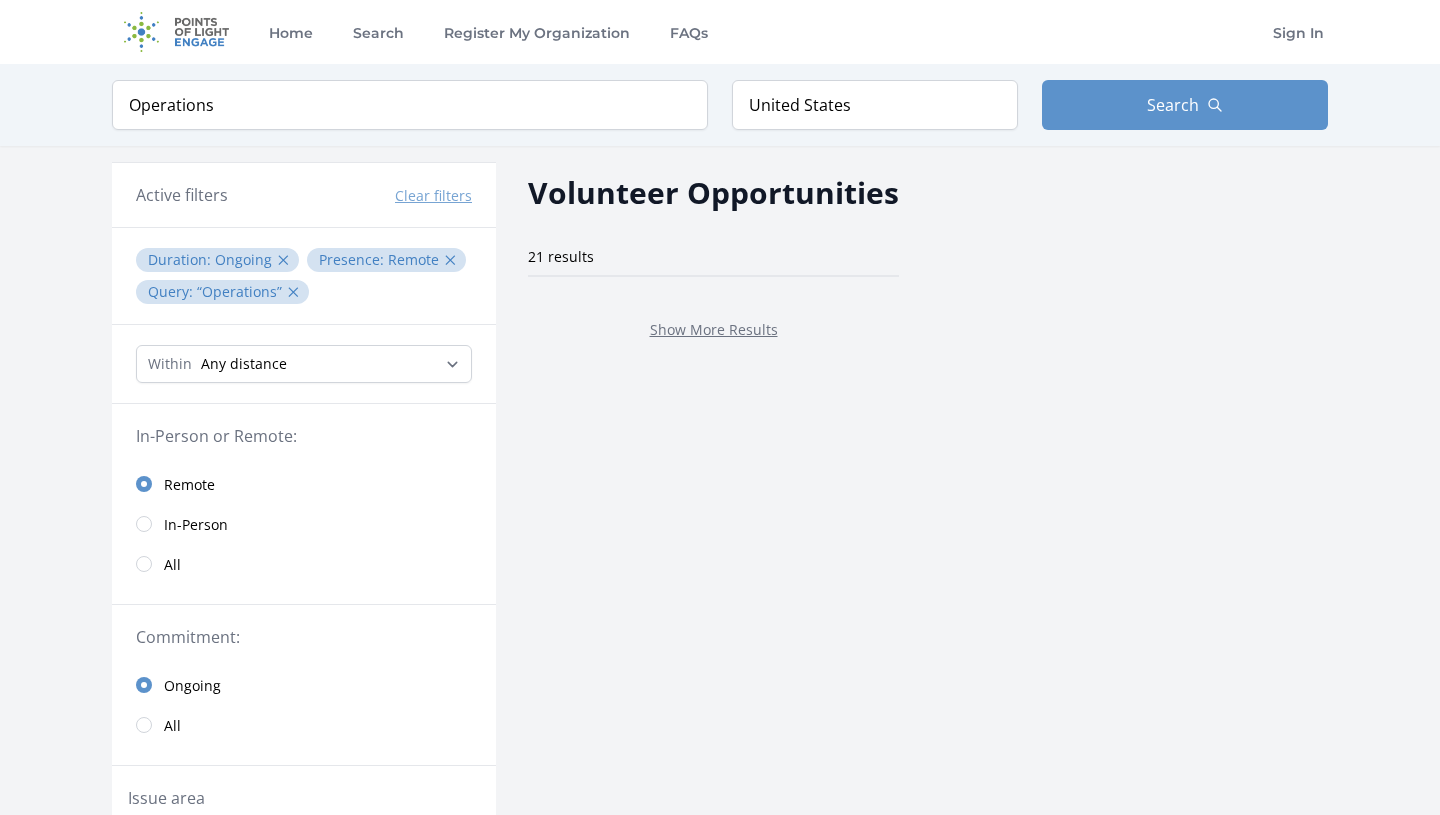 scroll, scrollTop: 0, scrollLeft: 0, axis: both 